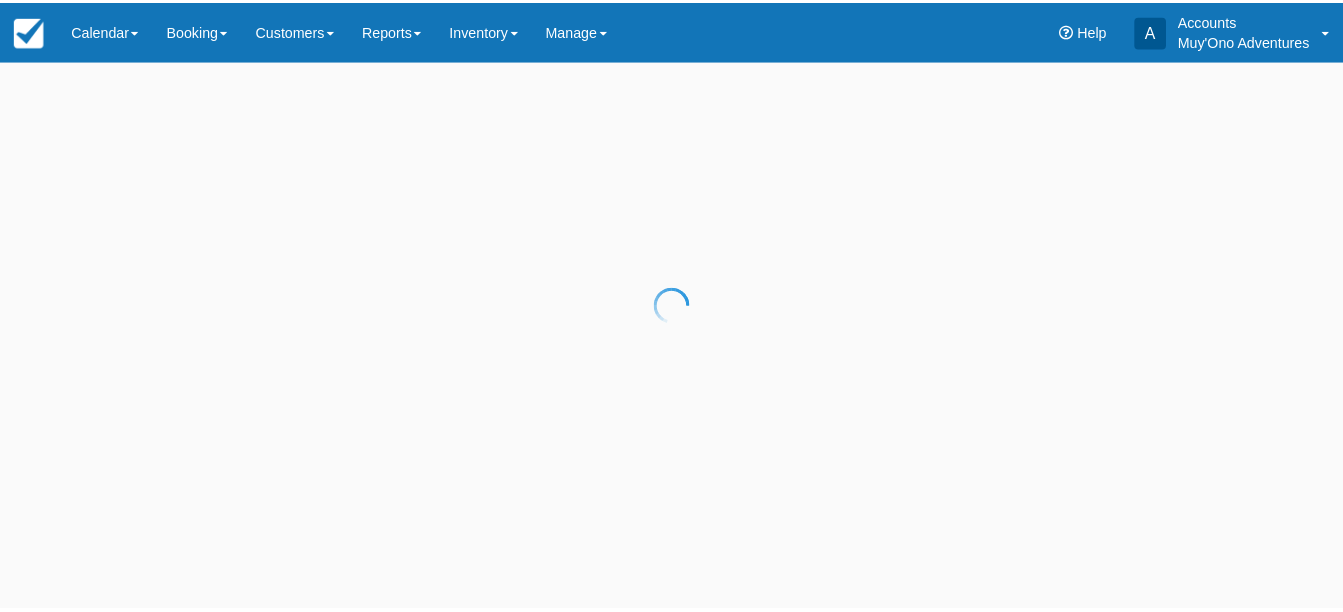 scroll, scrollTop: 0, scrollLeft: 0, axis: both 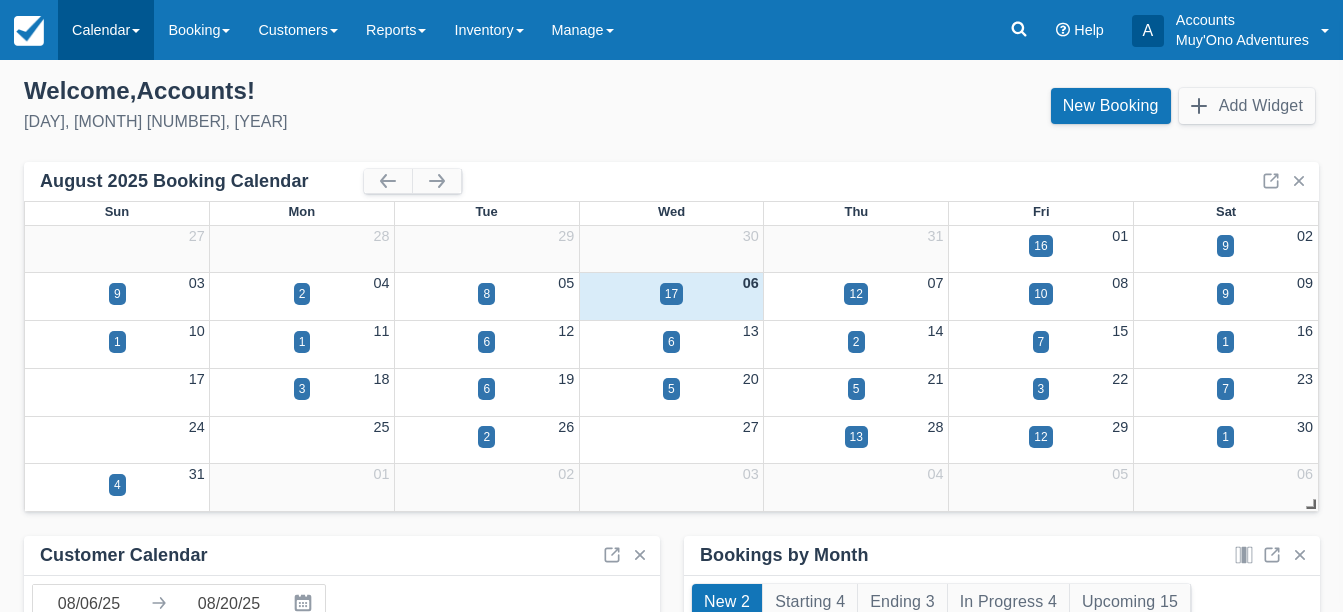 click on "Calendar" at bounding box center (106, 30) 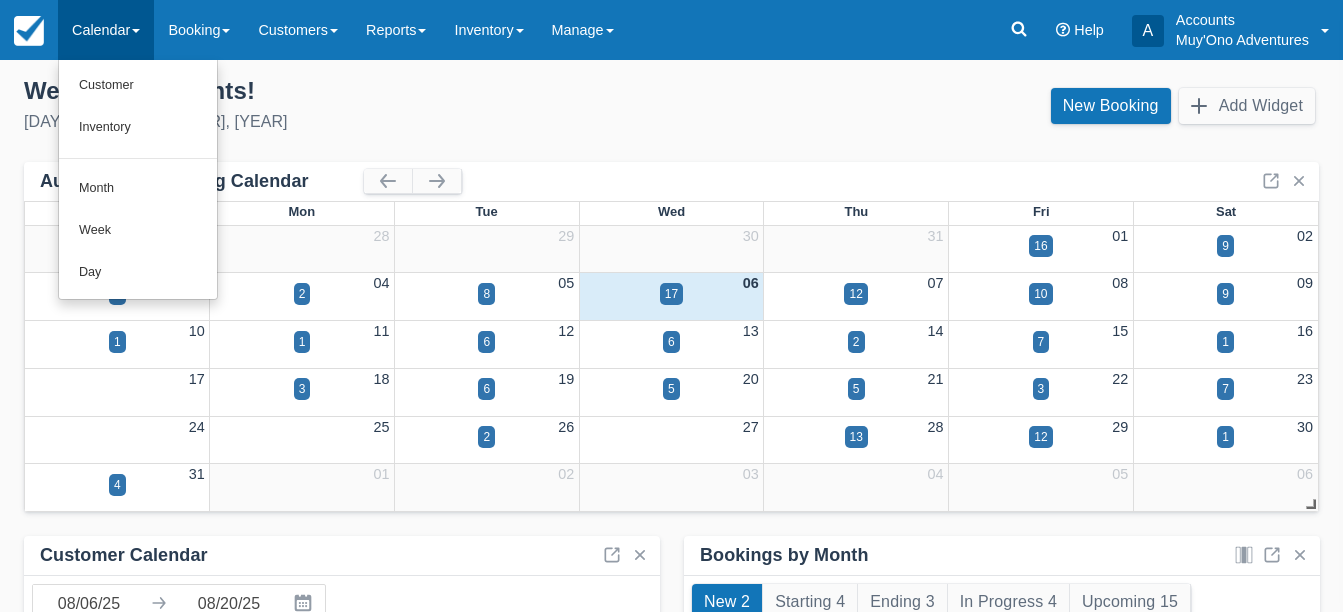 click on "Welcome ,  Accounts !" at bounding box center [340, 91] 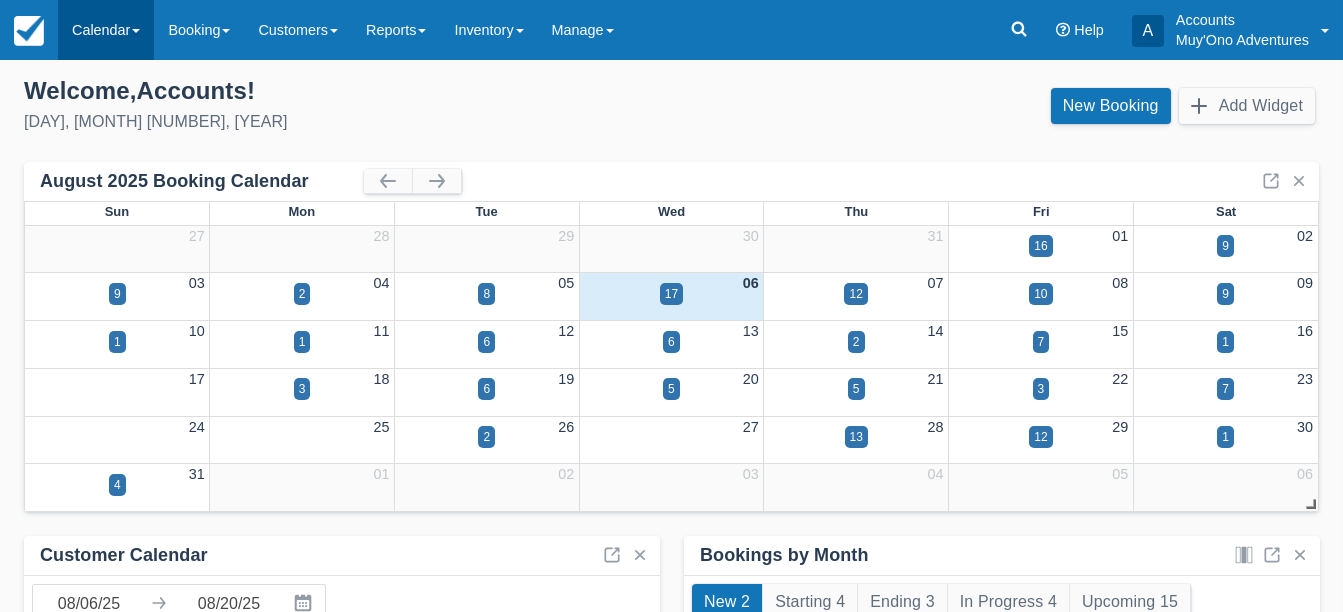 click on "Calendar" at bounding box center [106, 30] 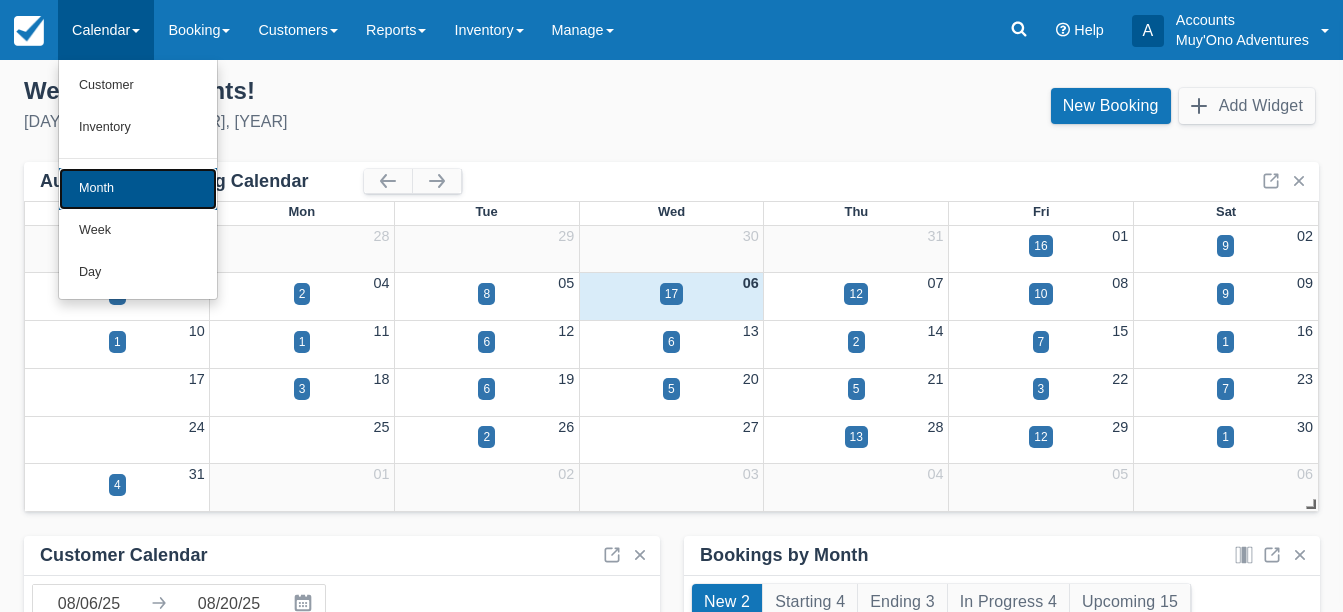click on "Month" at bounding box center (138, 189) 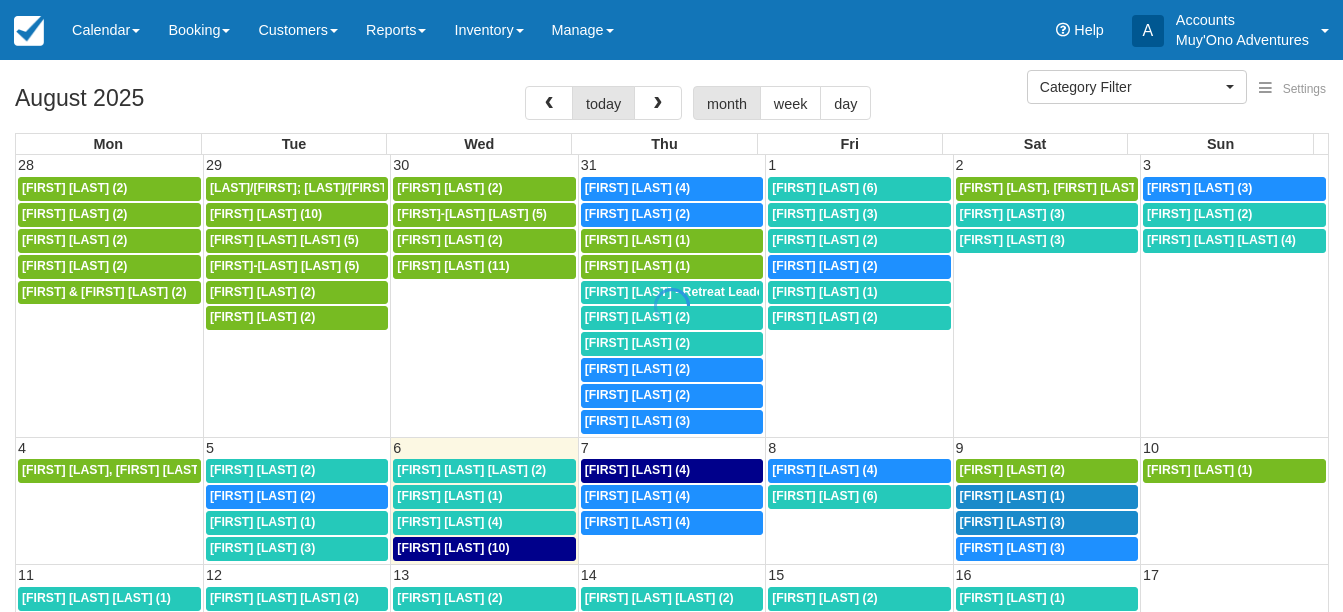 select 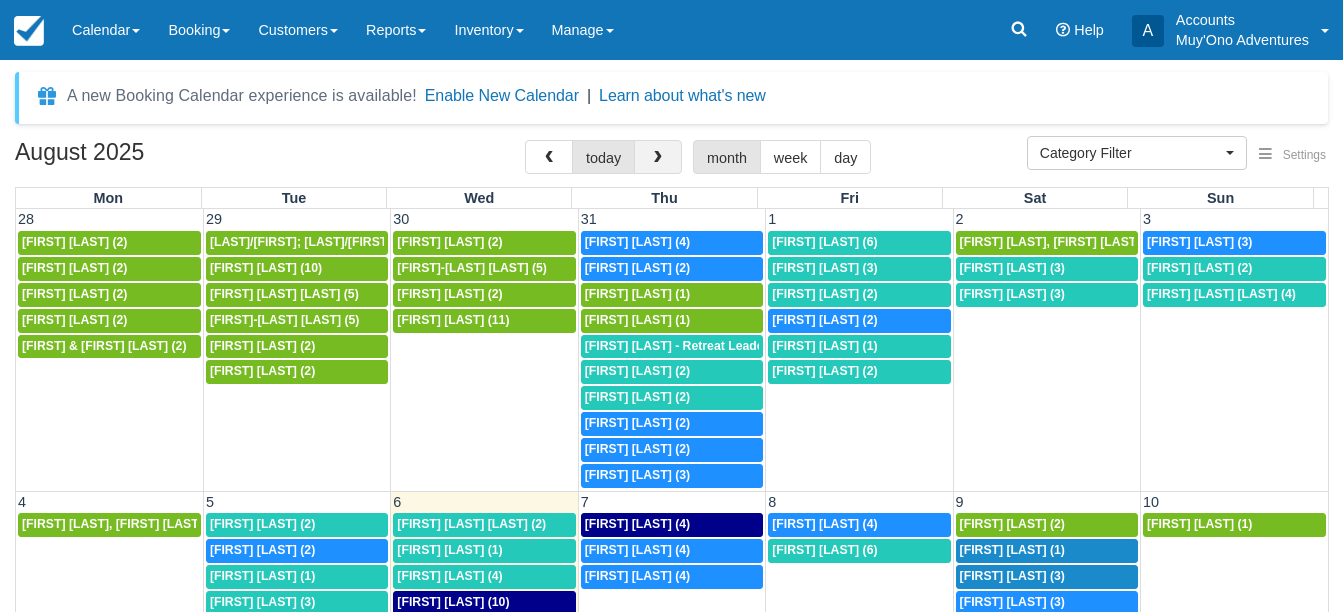 click at bounding box center (658, 158) 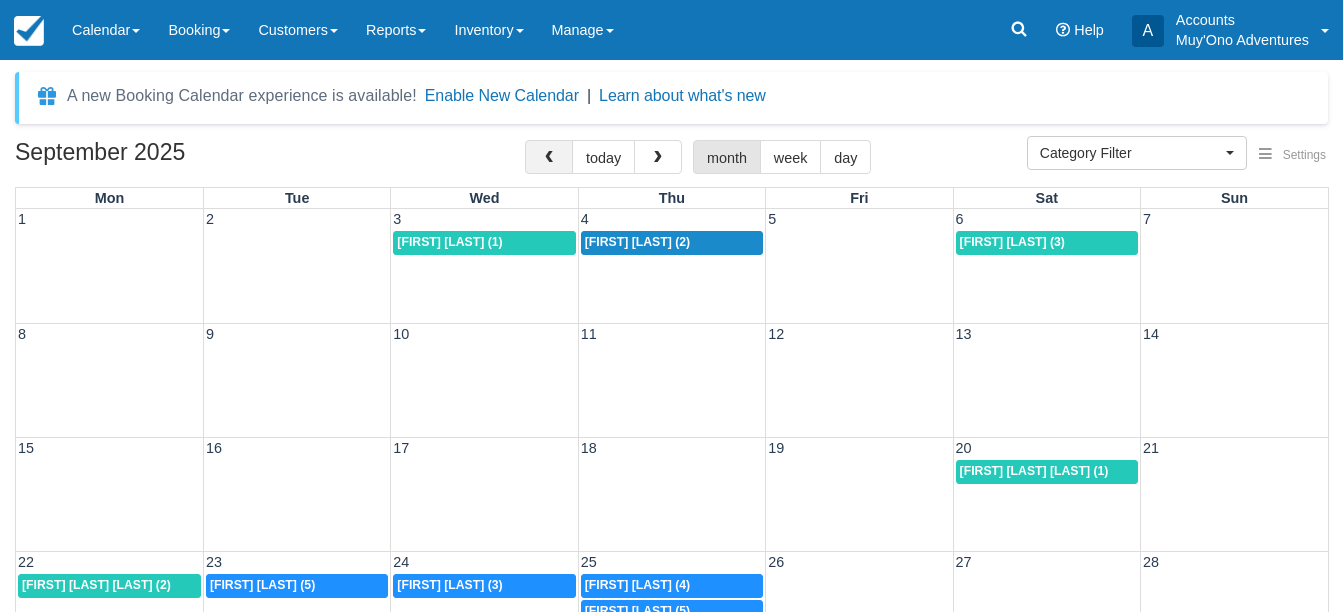click at bounding box center (549, 158) 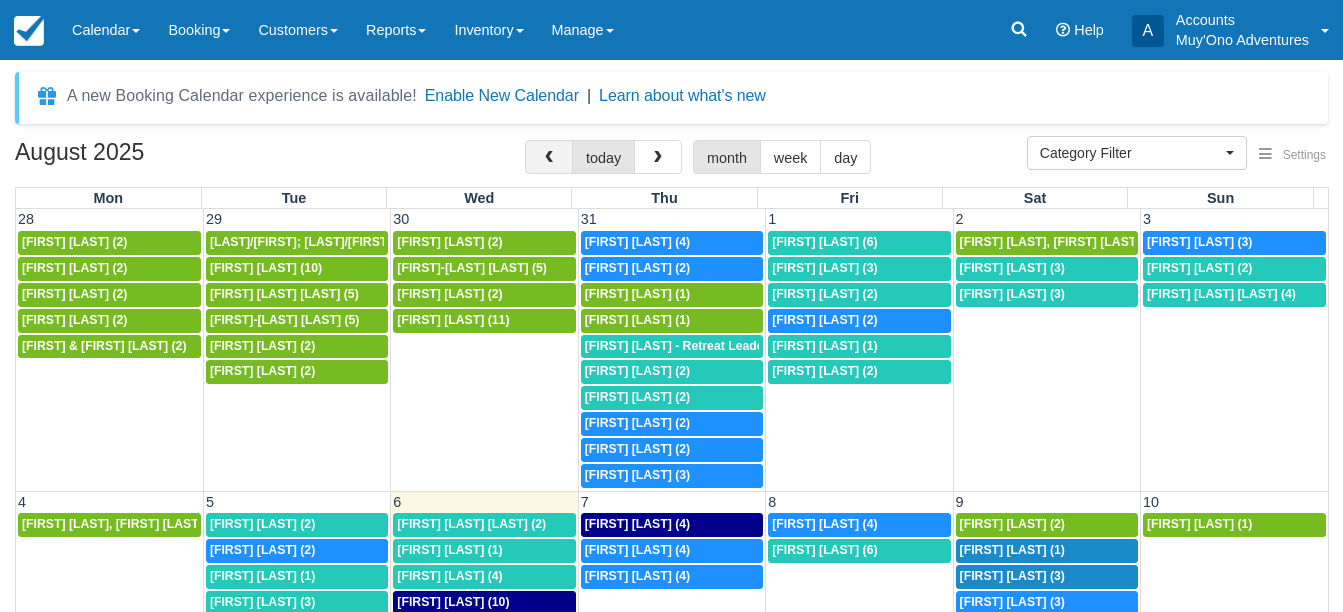 click at bounding box center (549, 158) 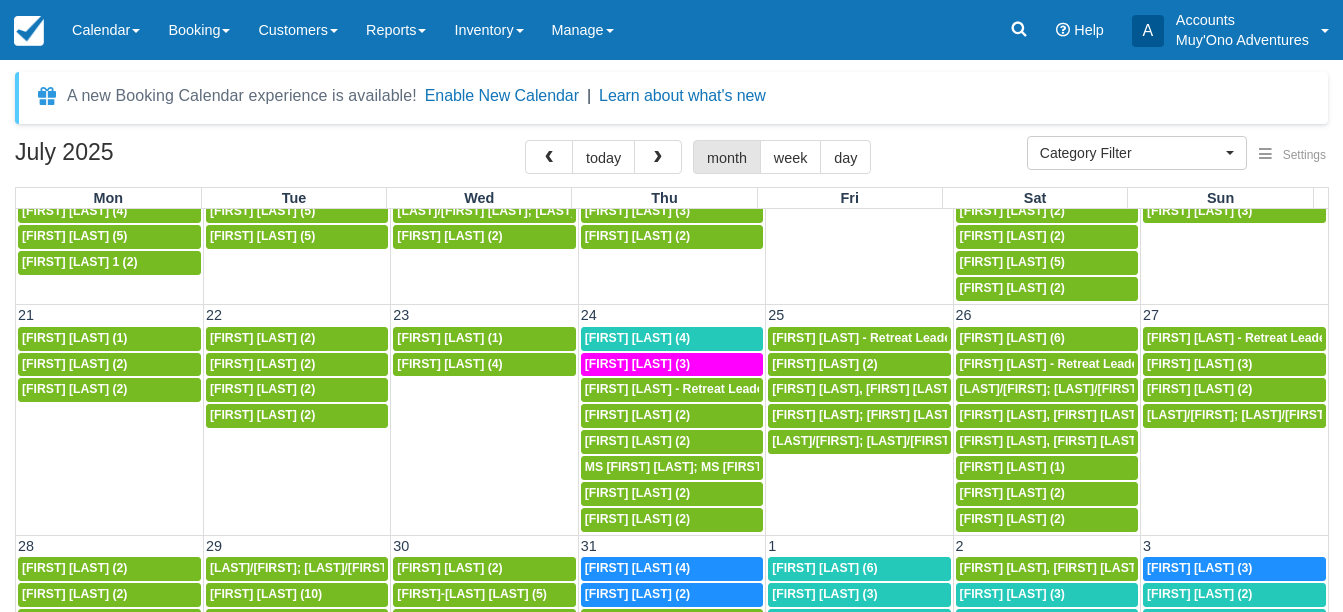 scroll, scrollTop: 748, scrollLeft: 0, axis: vertical 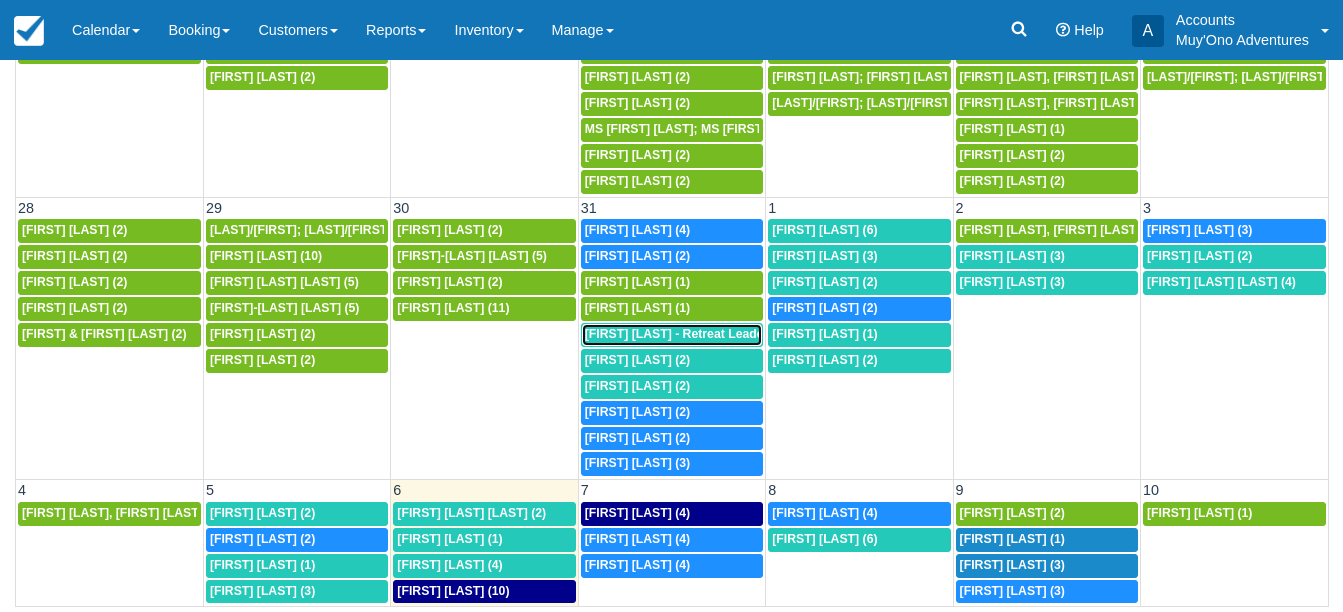 click on "Alex M. - Retreat Leader (10)" at bounding box center (689, 334) 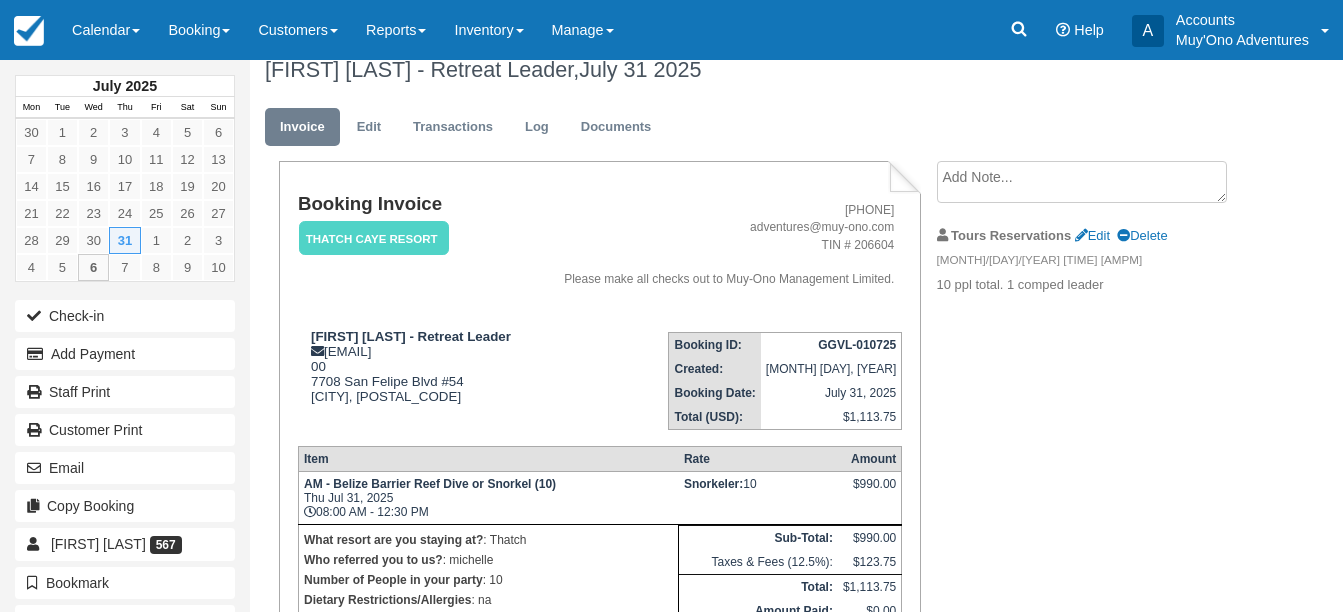 scroll, scrollTop: 0, scrollLeft: 0, axis: both 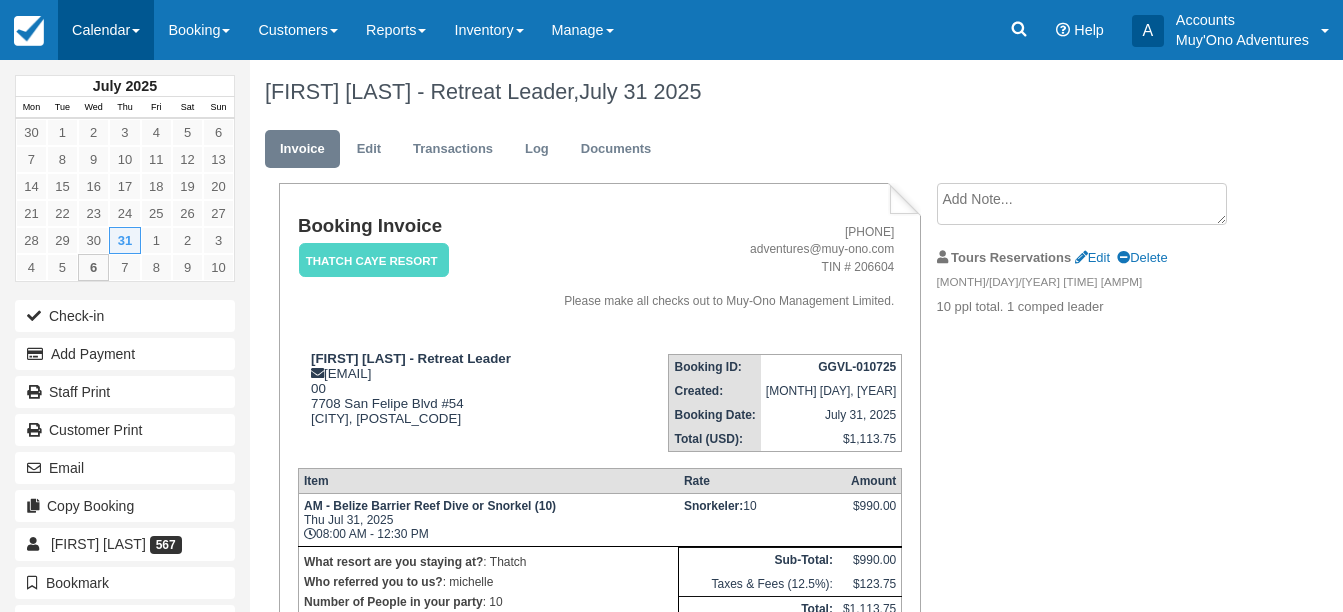 click on "Calendar" at bounding box center (106, 30) 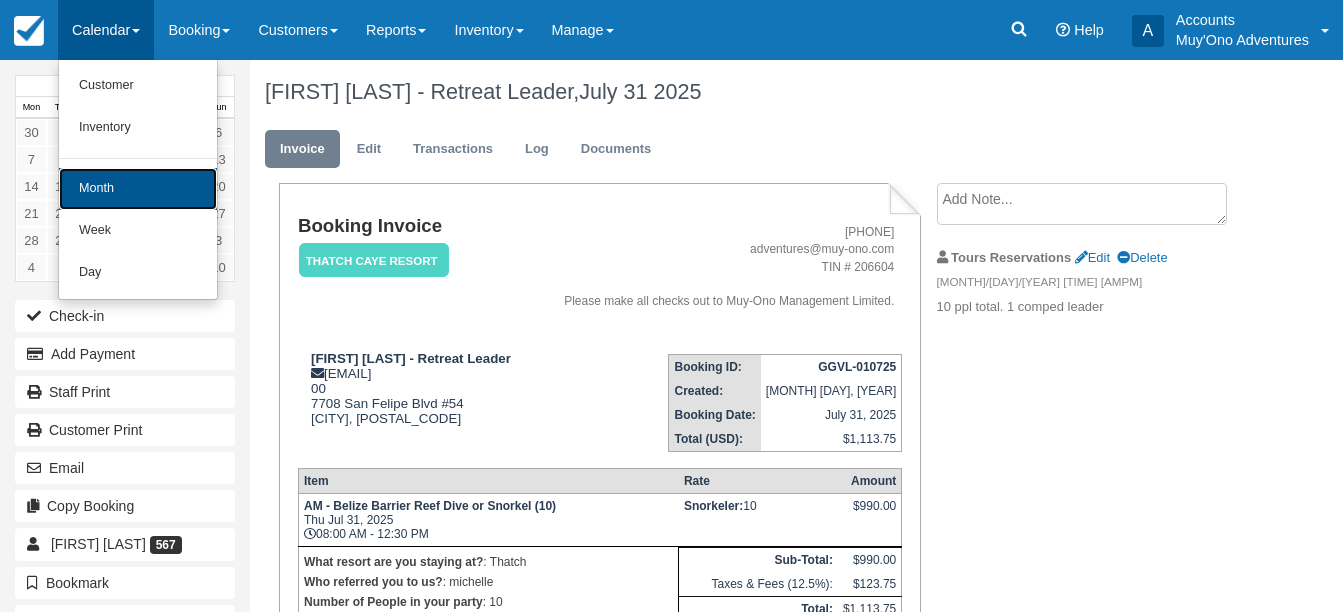 click on "Month" at bounding box center [138, 189] 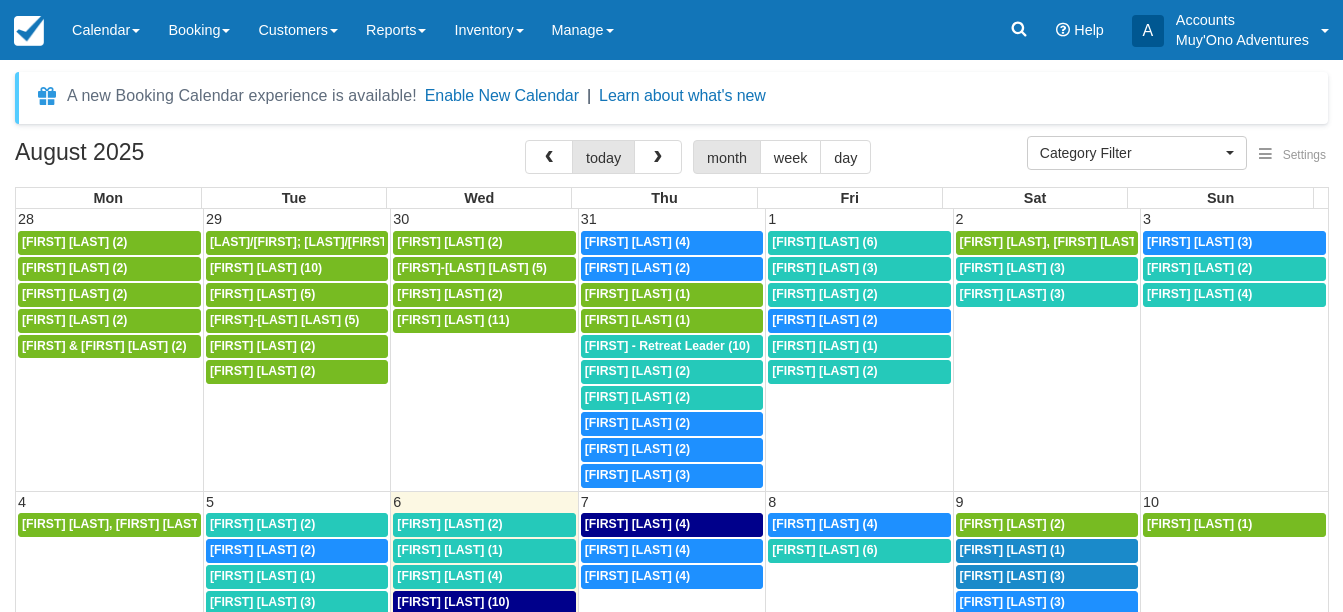 select 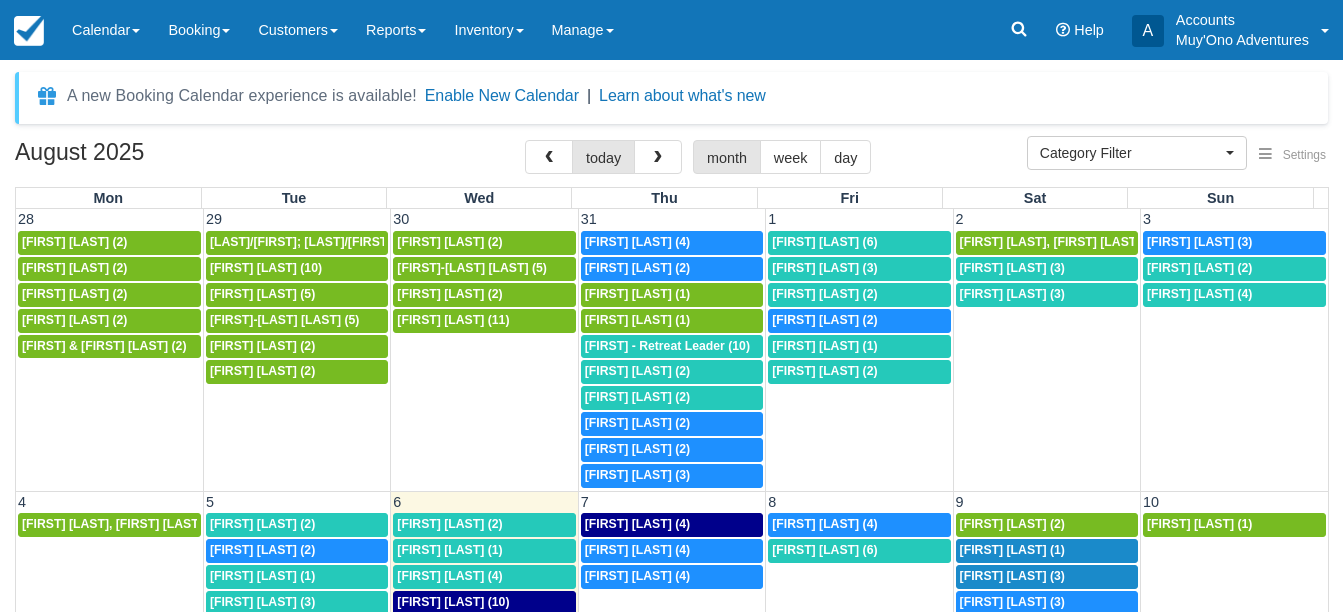 scroll, scrollTop: 96, scrollLeft: 0, axis: vertical 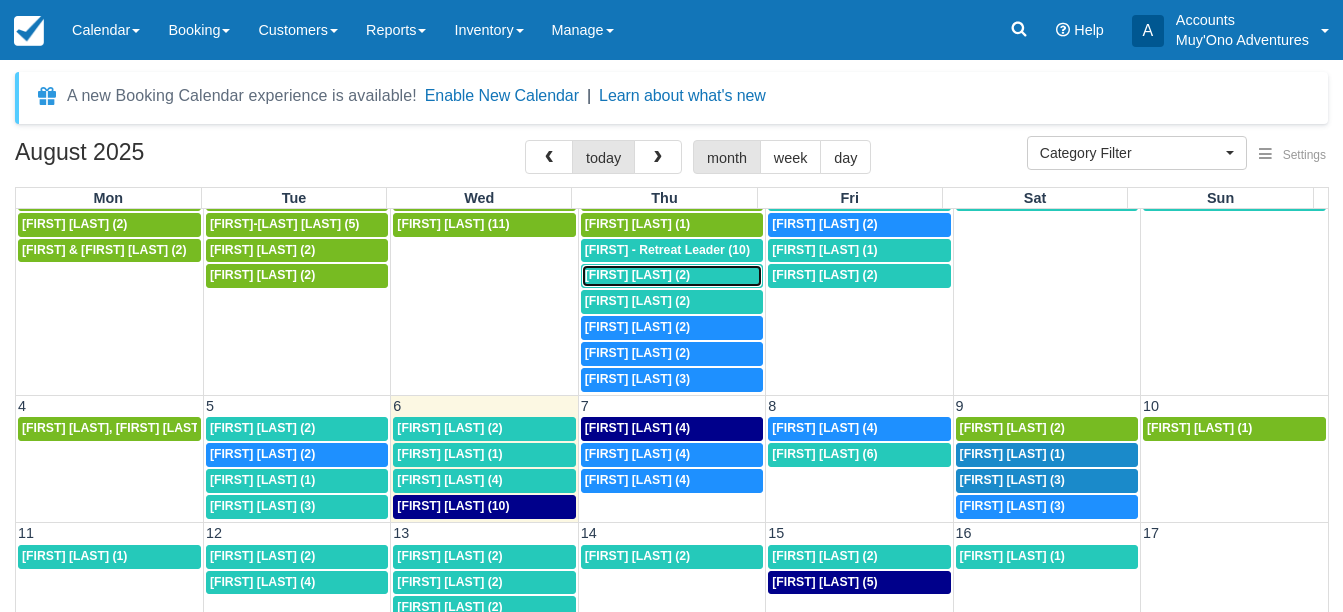 click on "[FIRST] [LAST] (2)" at bounding box center [637, 275] 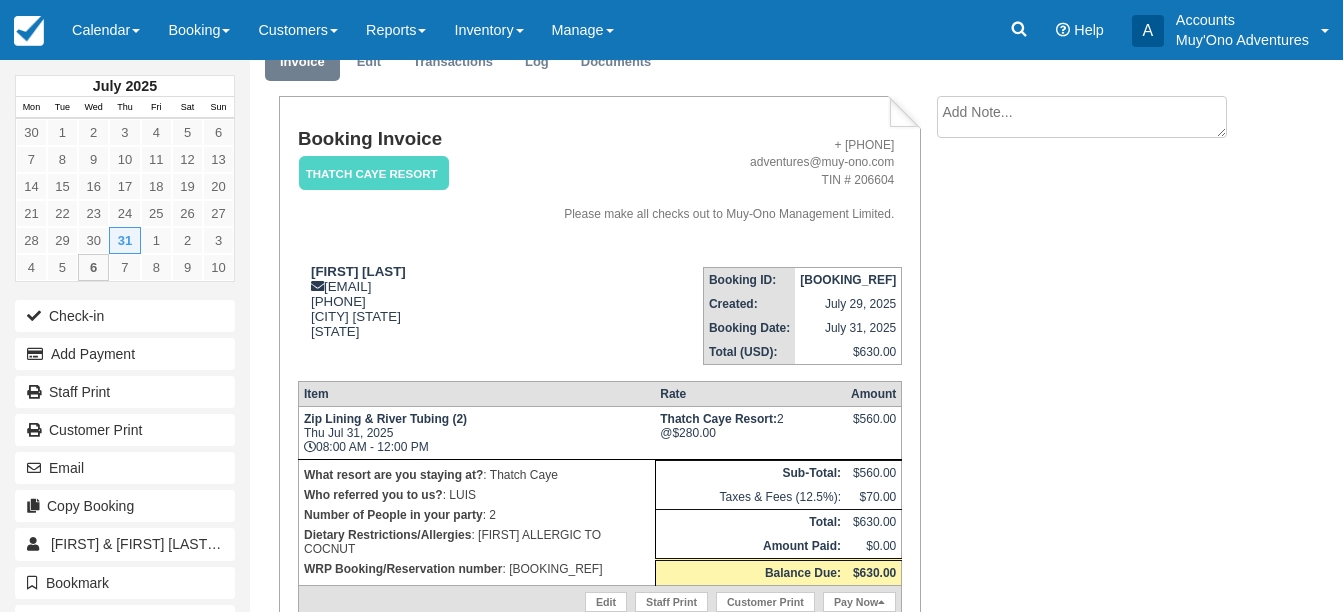scroll, scrollTop: 186, scrollLeft: 0, axis: vertical 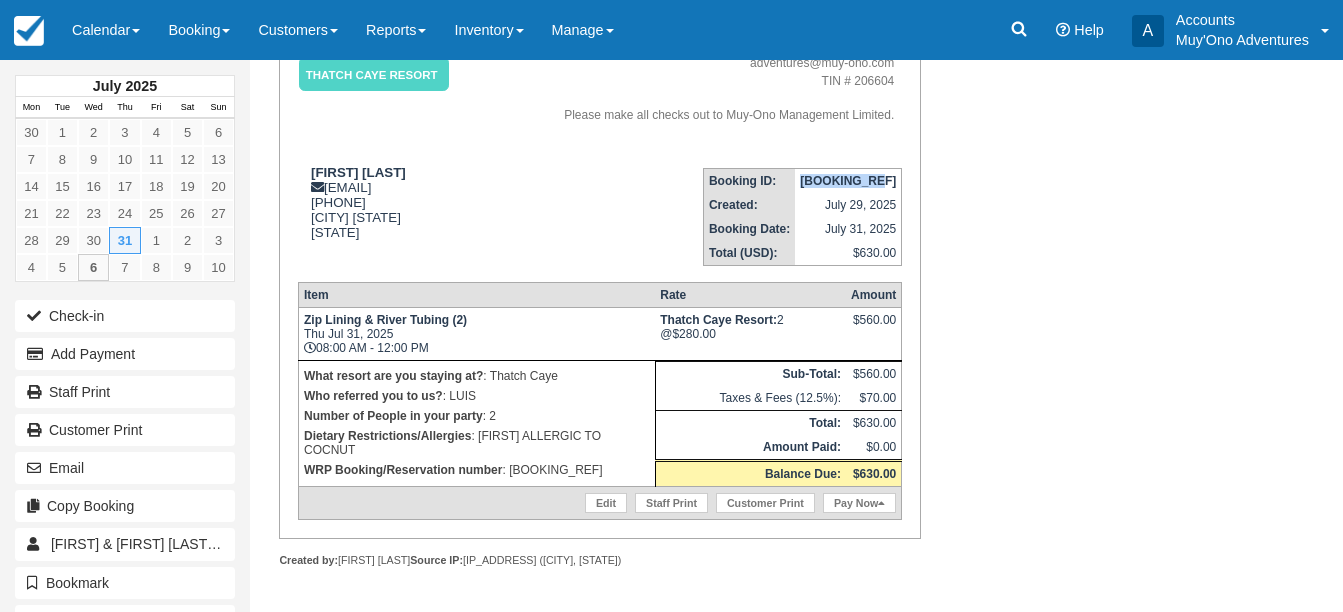 drag, startPoint x: 821, startPoint y: 178, endPoint x: 895, endPoint y: 176, distance: 74.02702 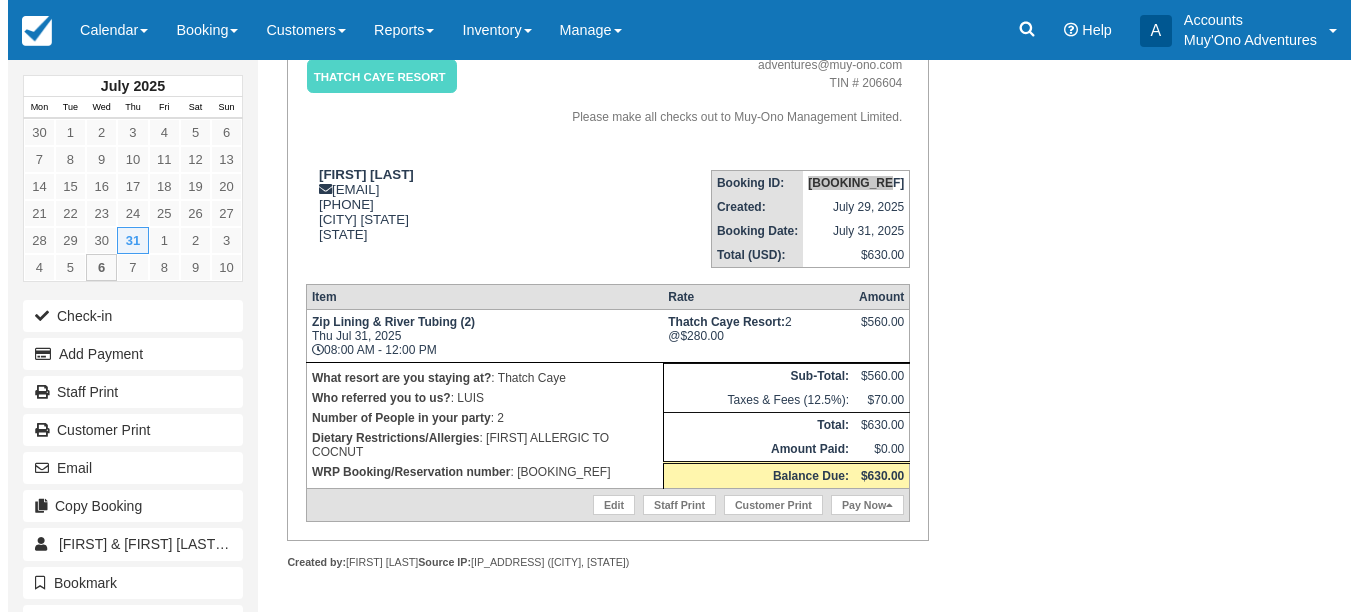 scroll, scrollTop: 186, scrollLeft: 0, axis: vertical 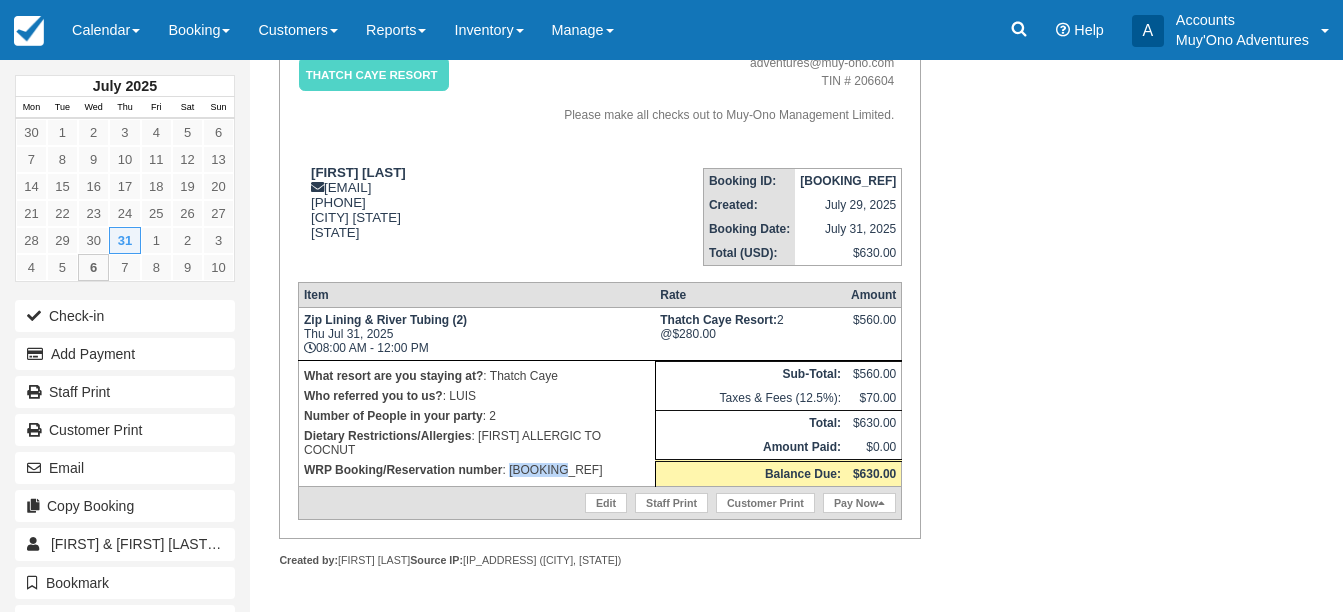 drag, startPoint x: 511, startPoint y: 476, endPoint x: 571, endPoint y: 468, distance: 60.530983 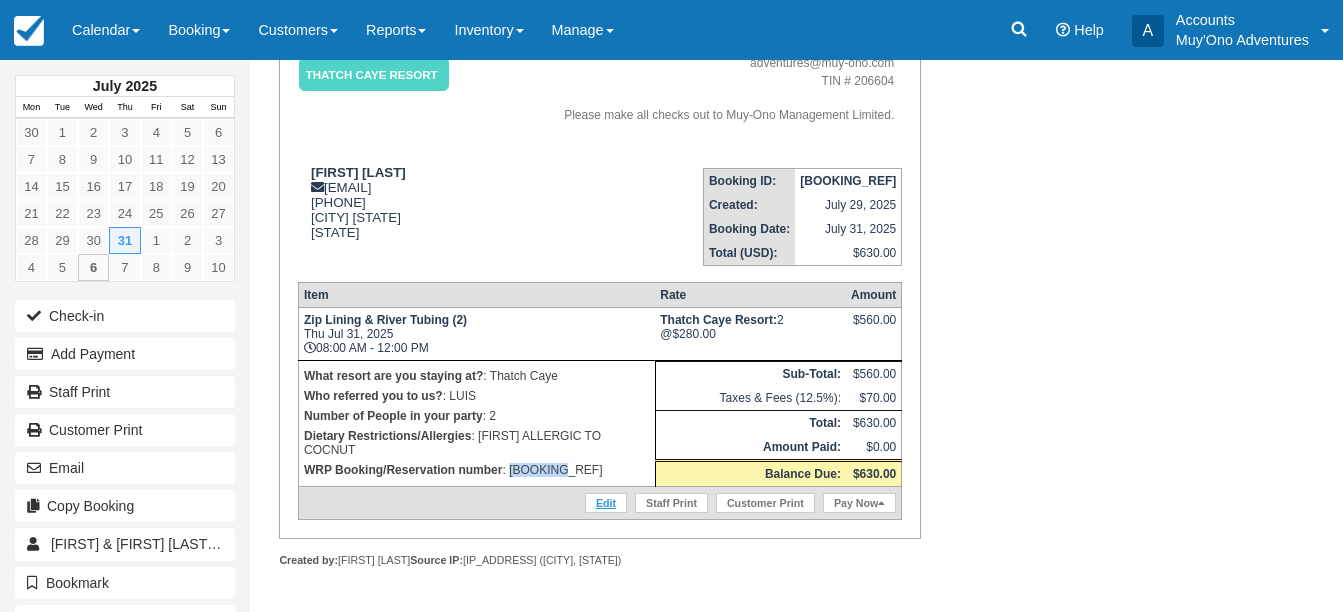 copy on "45437079" 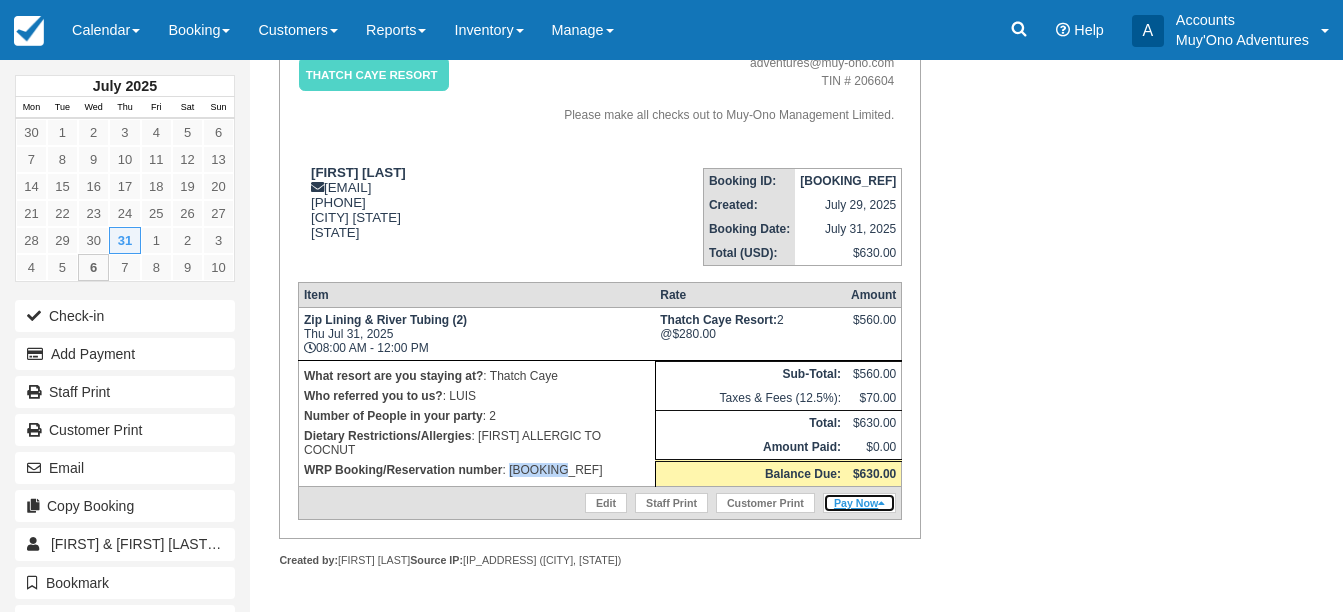 click on "Pay Now" at bounding box center [859, 503] 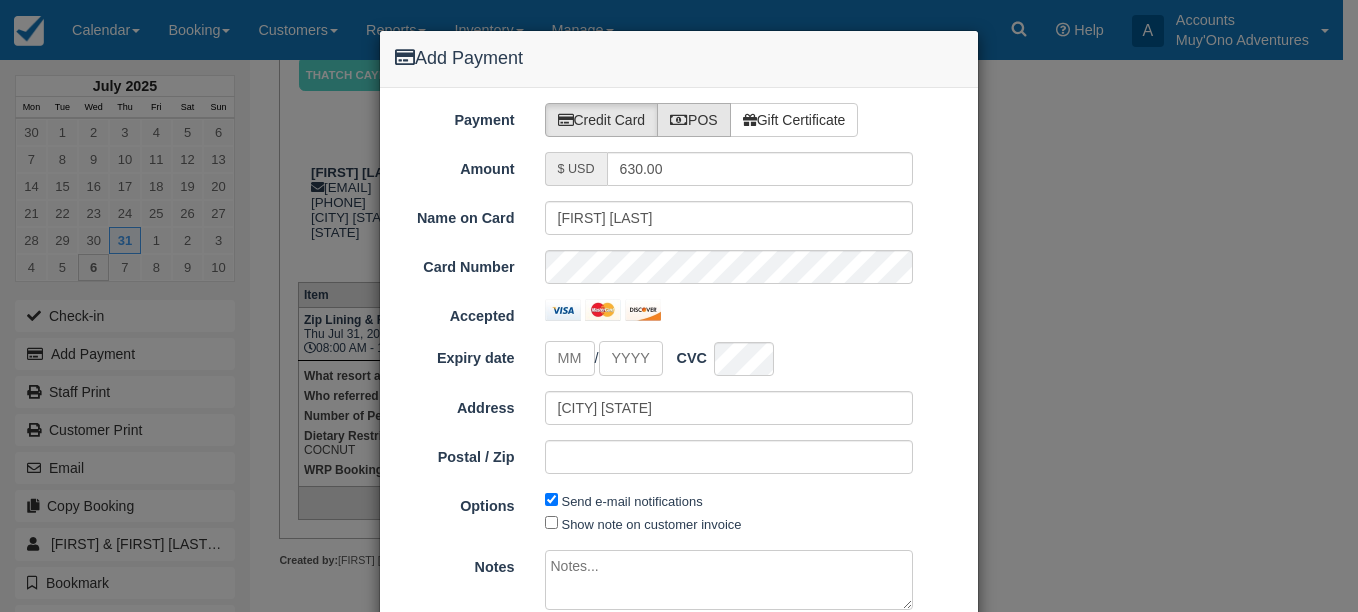click on "POS" at bounding box center [694, 120] 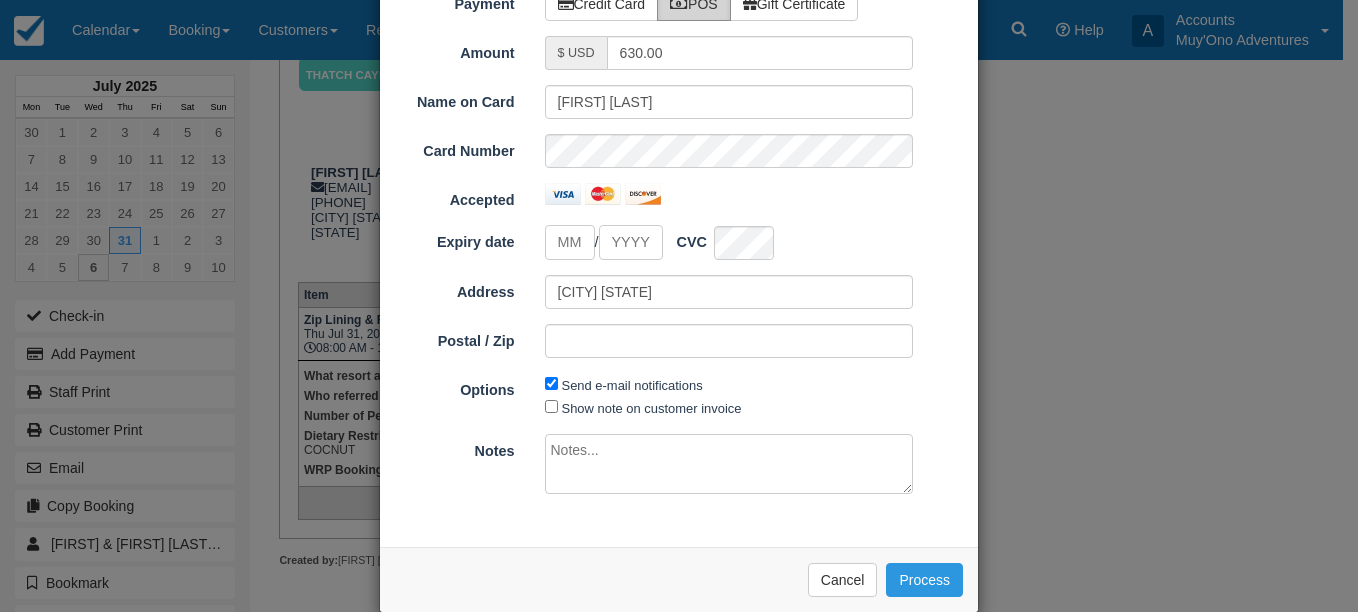 scroll, scrollTop: 147, scrollLeft: 0, axis: vertical 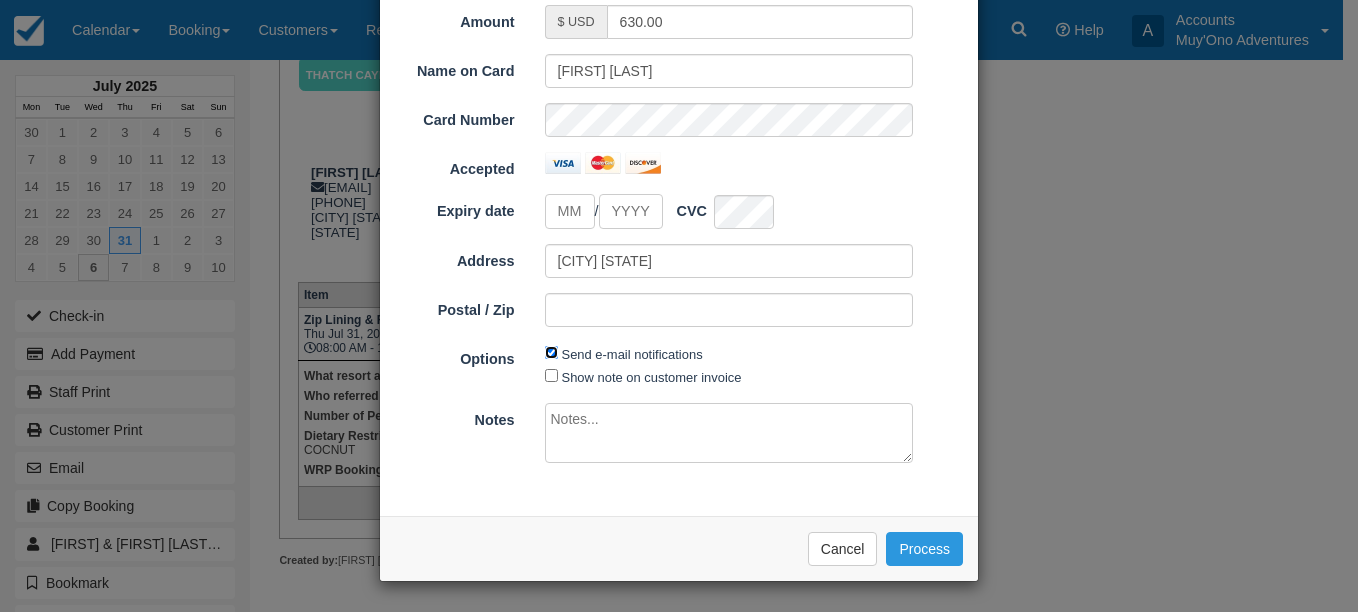 click on "Send e-mail notifications" at bounding box center (551, 352) 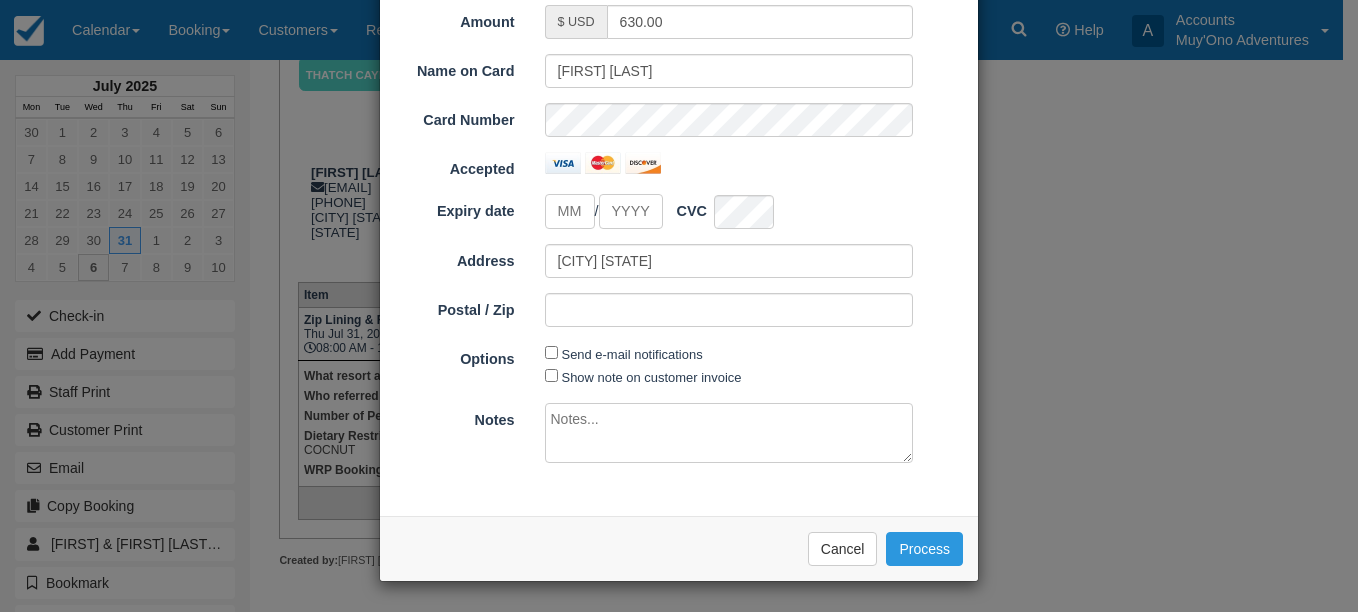 click at bounding box center (729, 433) 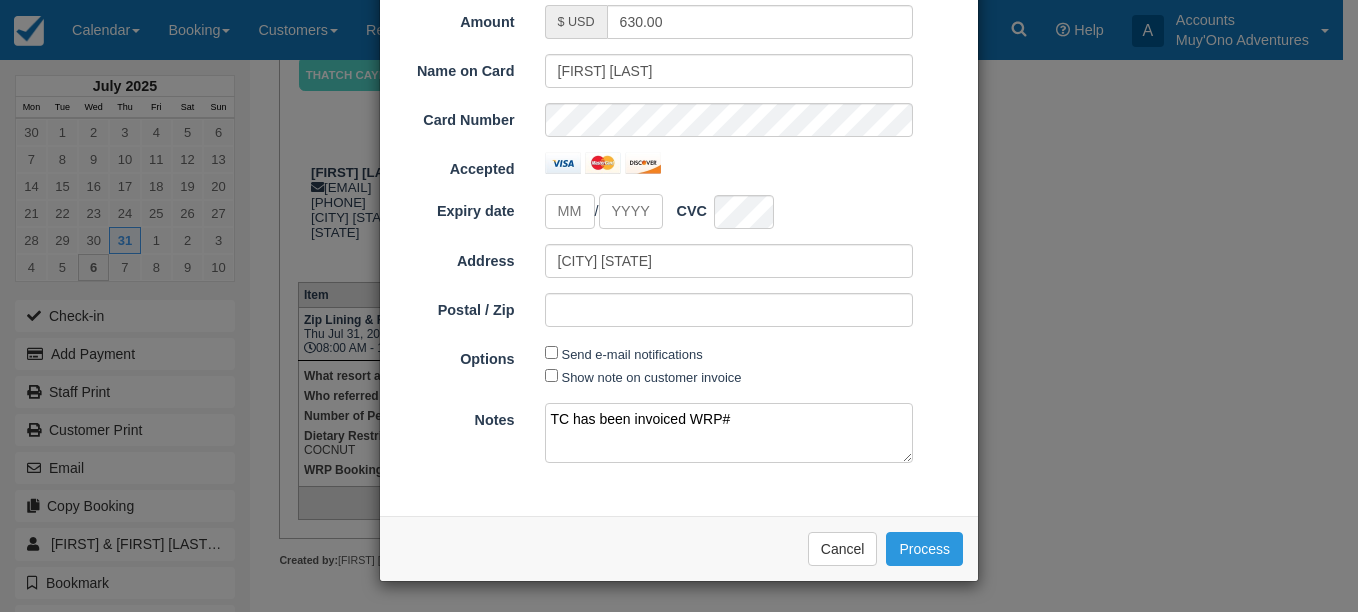 paste on "45437079" 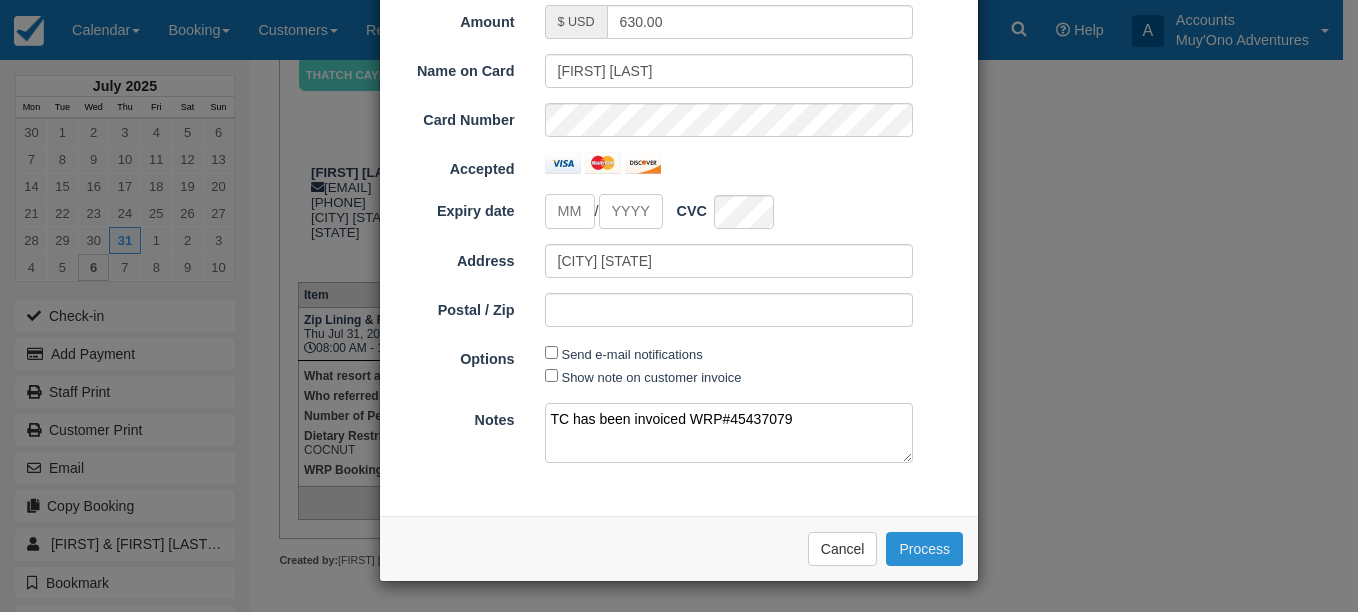 type on "TC has been invoiced WRP#45437079" 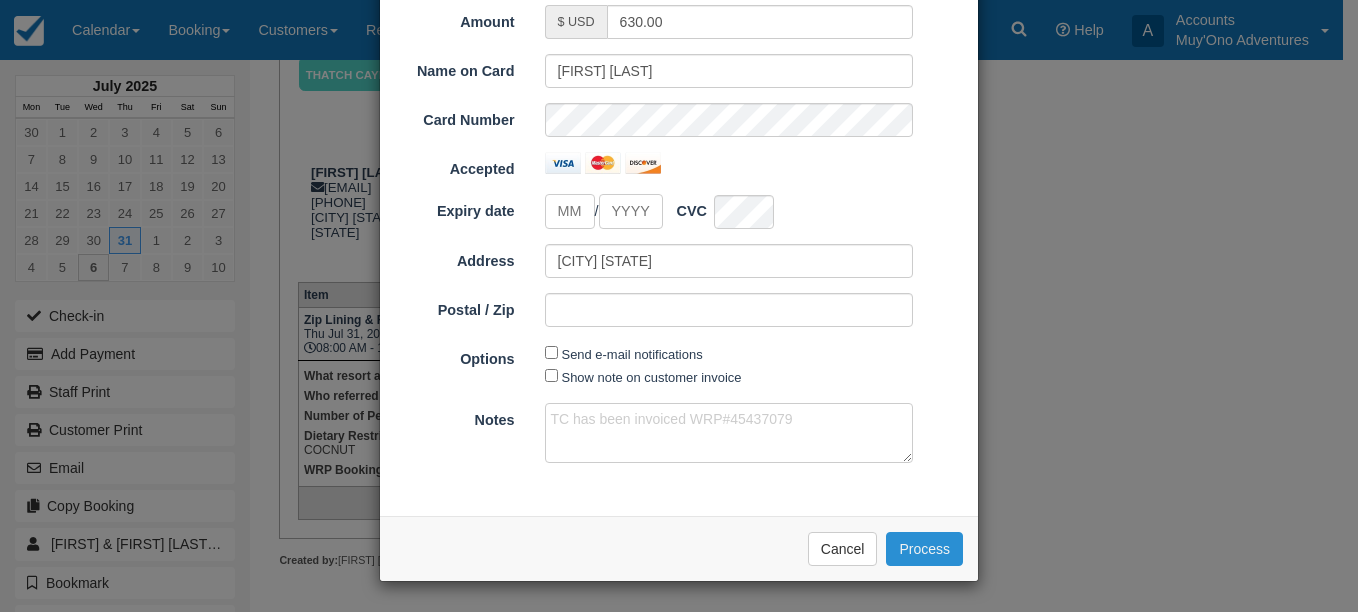 click on "Process" at bounding box center [924, 549] 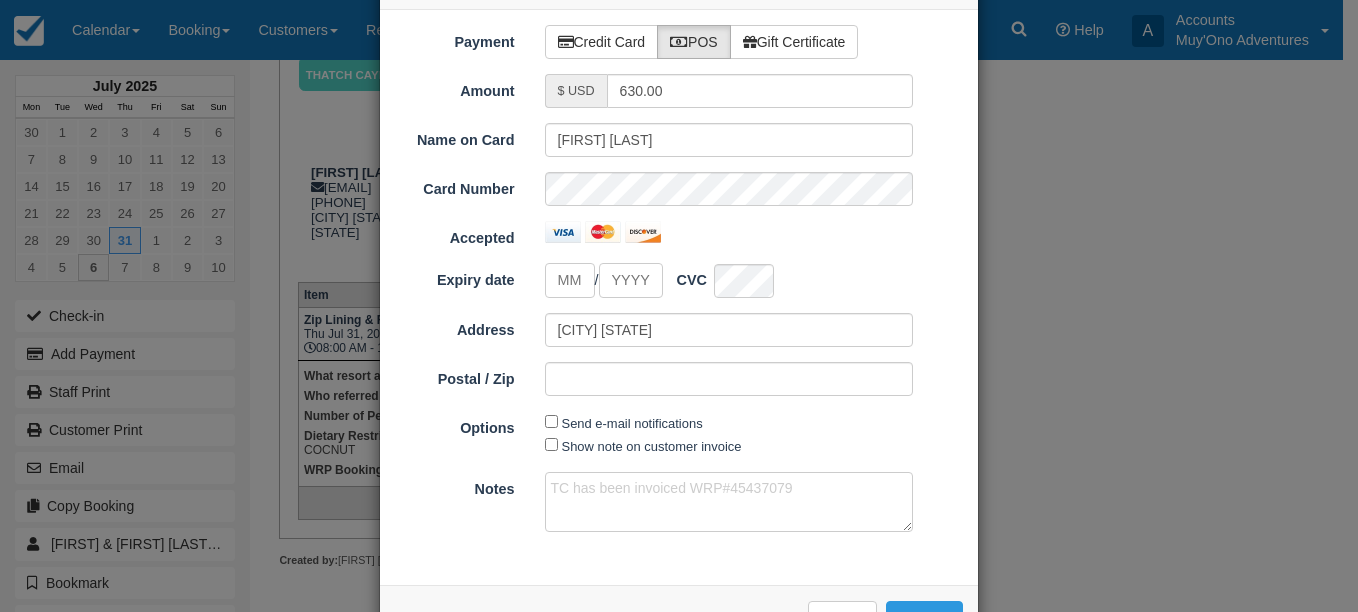 scroll, scrollTop: 0, scrollLeft: 0, axis: both 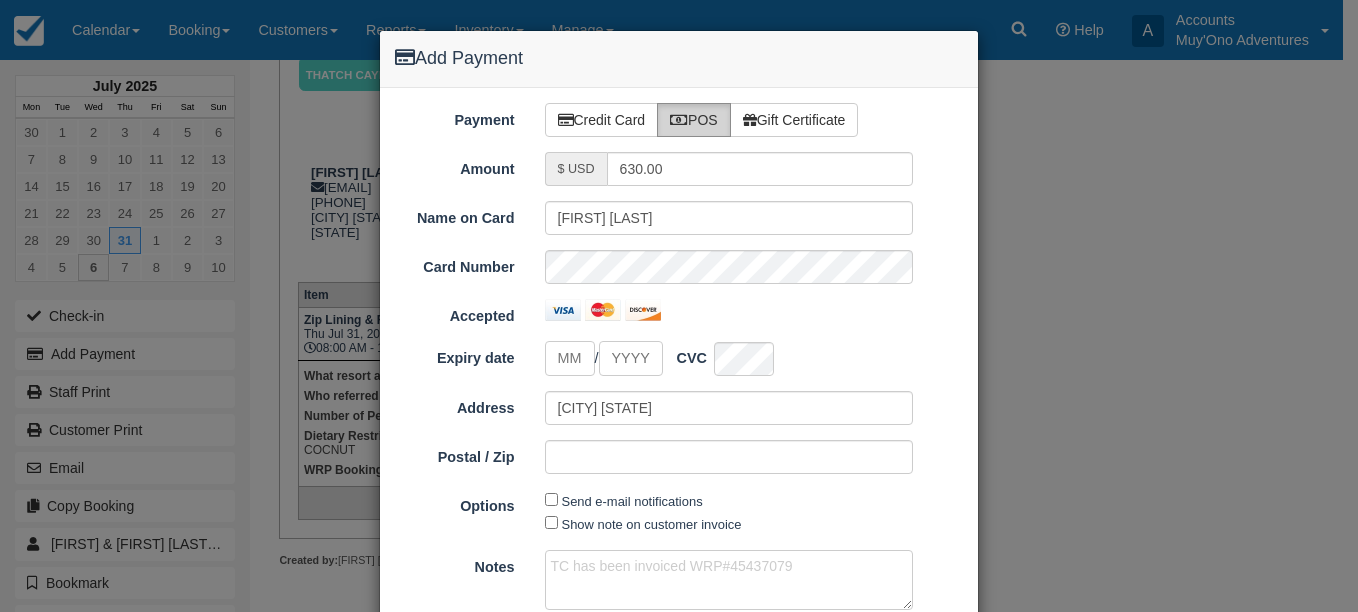 click on "POS" at bounding box center (694, 120) 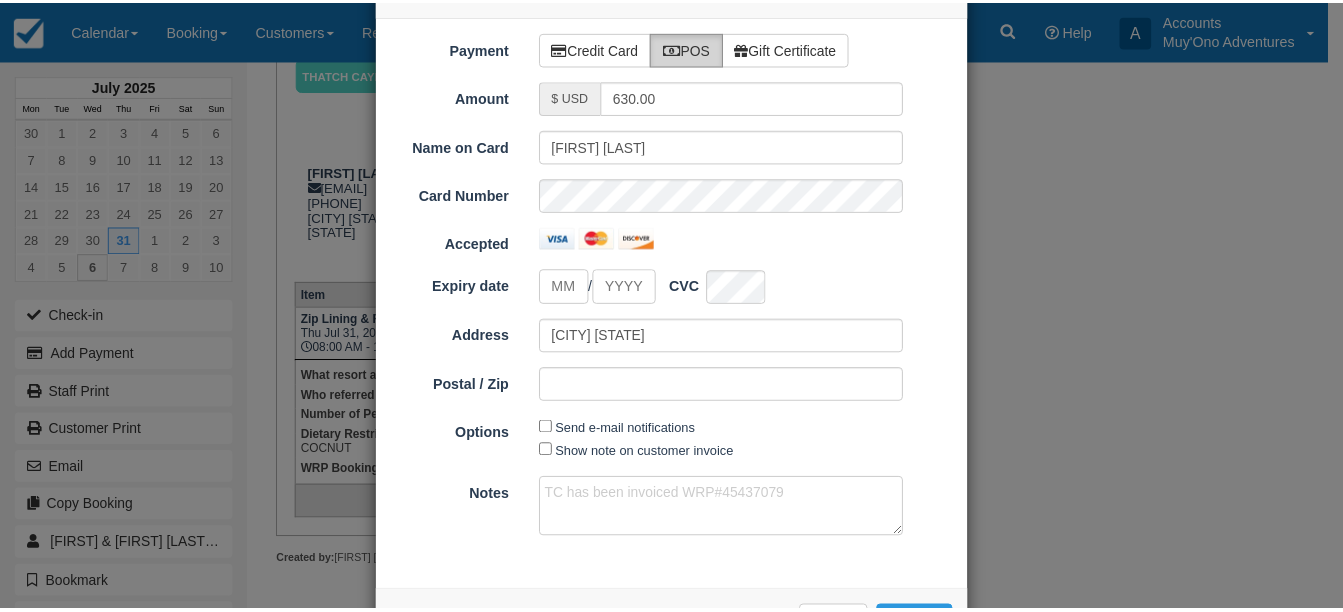 scroll, scrollTop: 147, scrollLeft: 0, axis: vertical 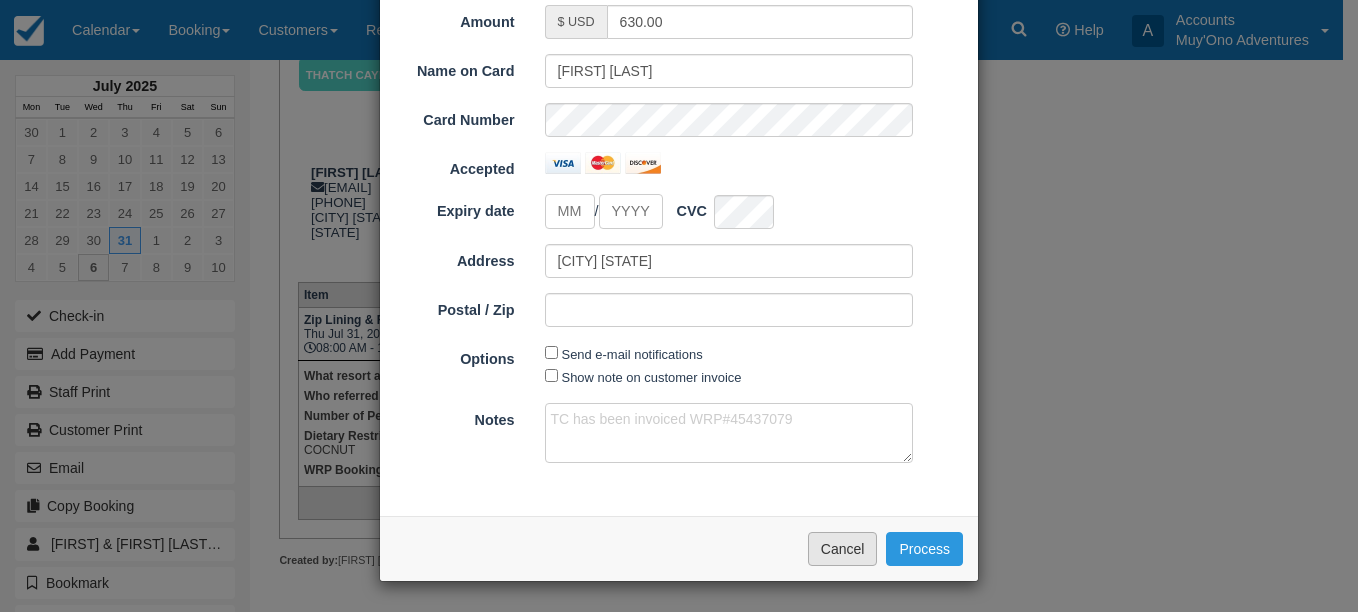 click on "Cancel" at bounding box center (843, 549) 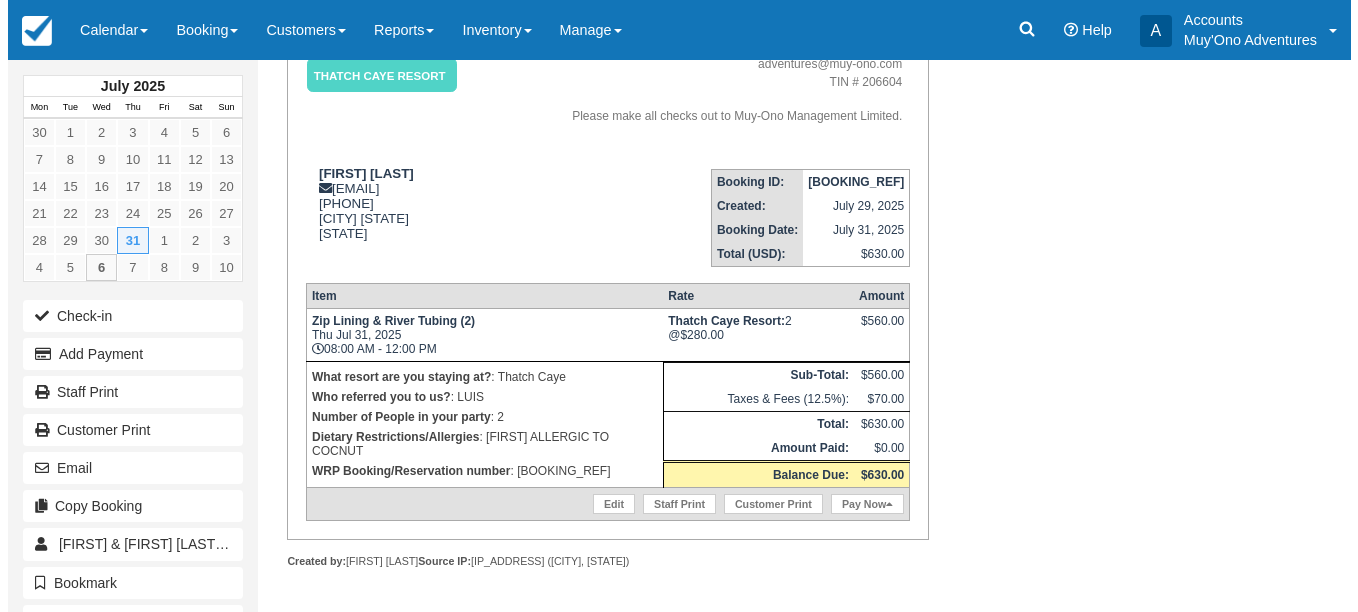 scroll, scrollTop: 186, scrollLeft: 0, axis: vertical 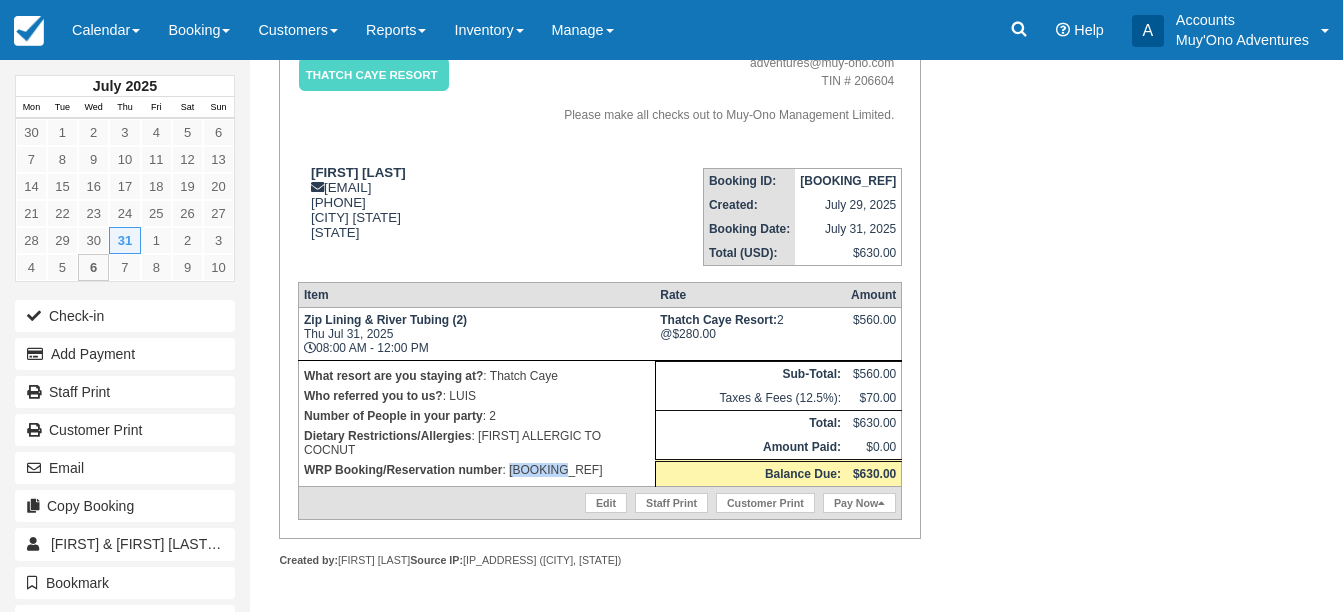 drag, startPoint x: 512, startPoint y: 472, endPoint x: 582, endPoint y: 467, distance: 70.178345 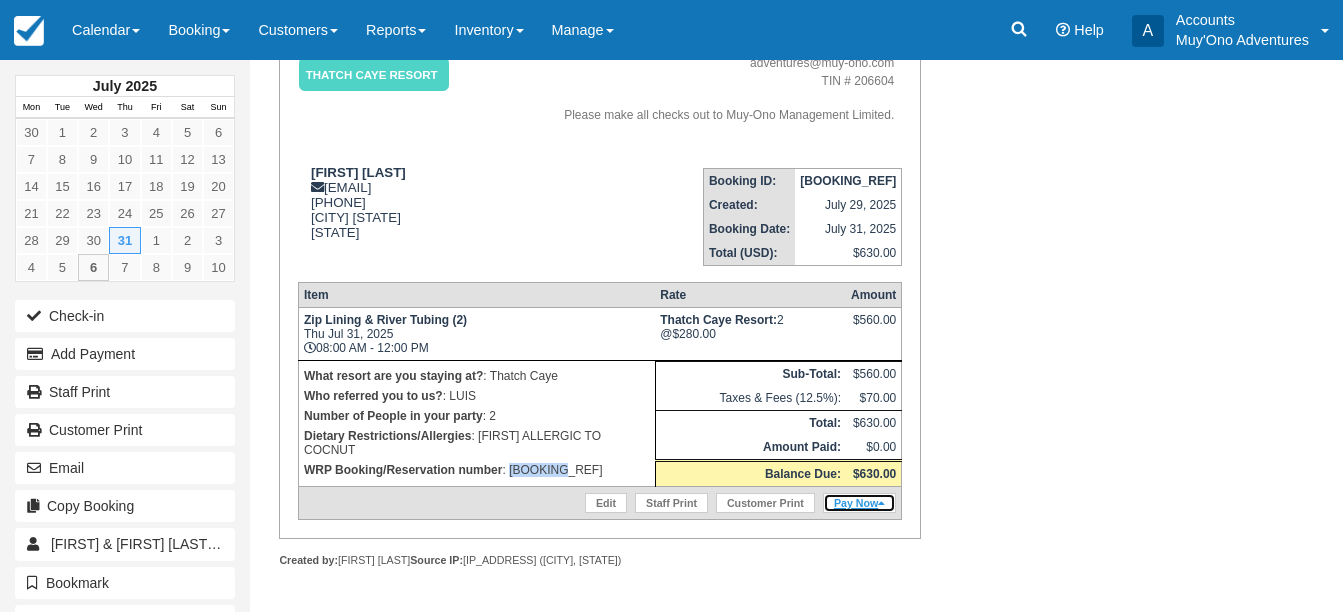 click on "Pay Now" at bounding box center [859, 503] 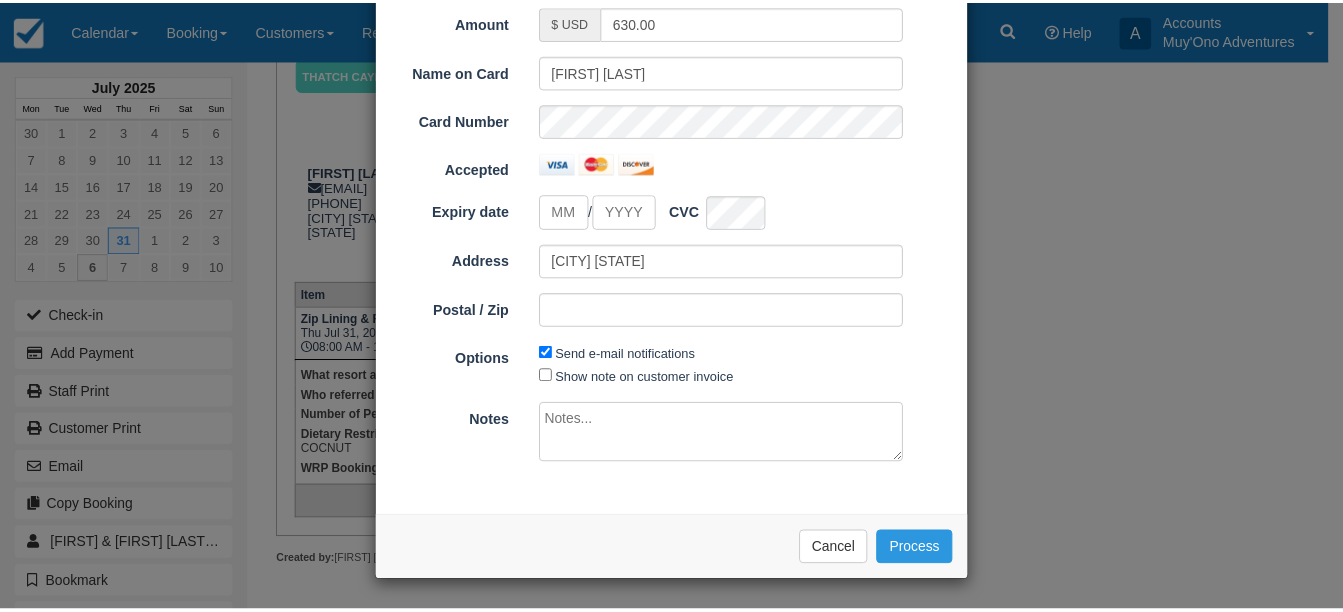 scroll, scrollTop: 0, scrollLeft: 0, axis: both 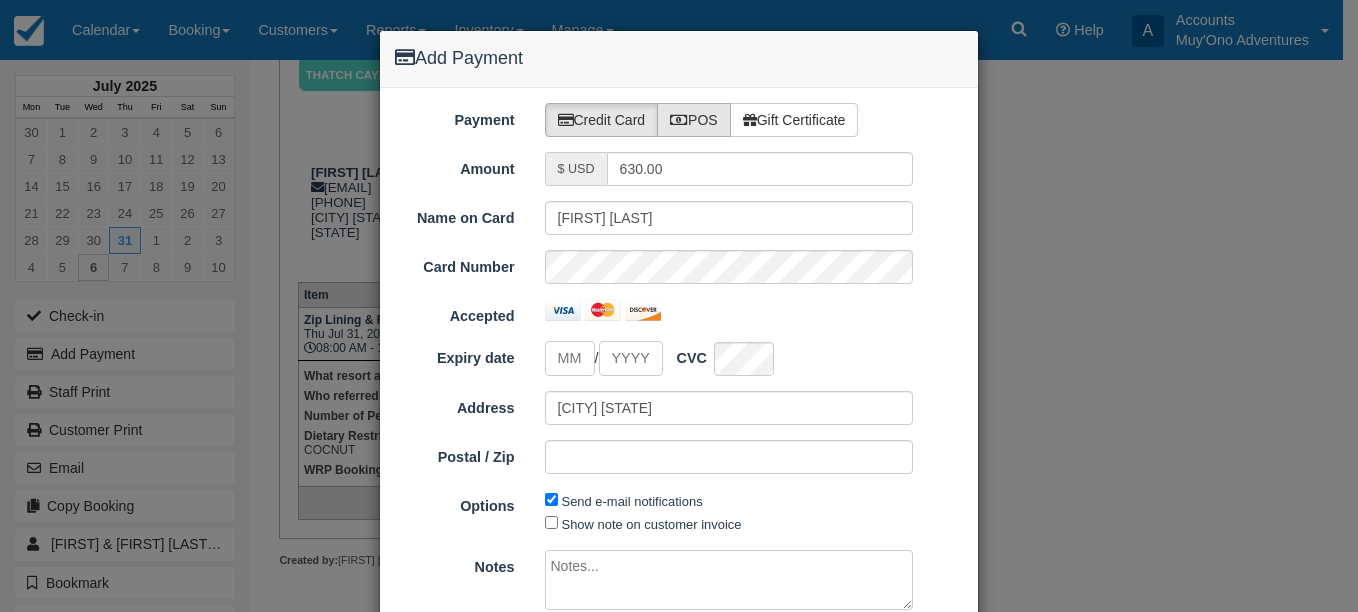 click on "POS" at bounding box center (694, 120) 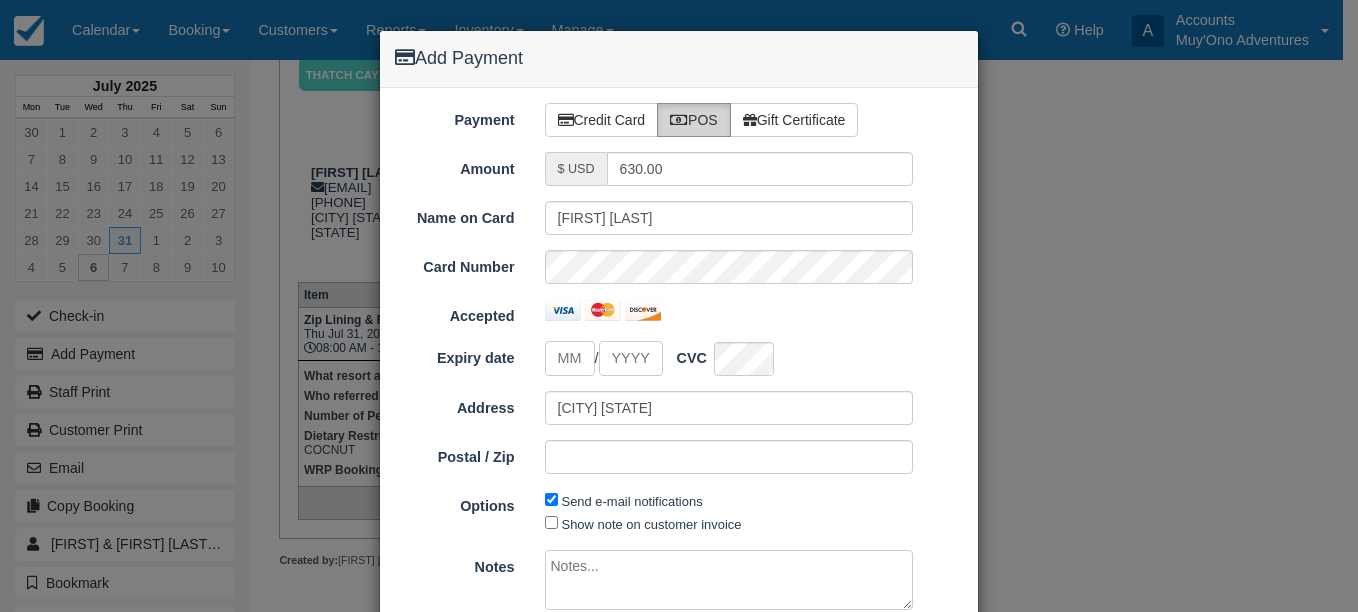 click on "POS" at bounding box center [694, 120] 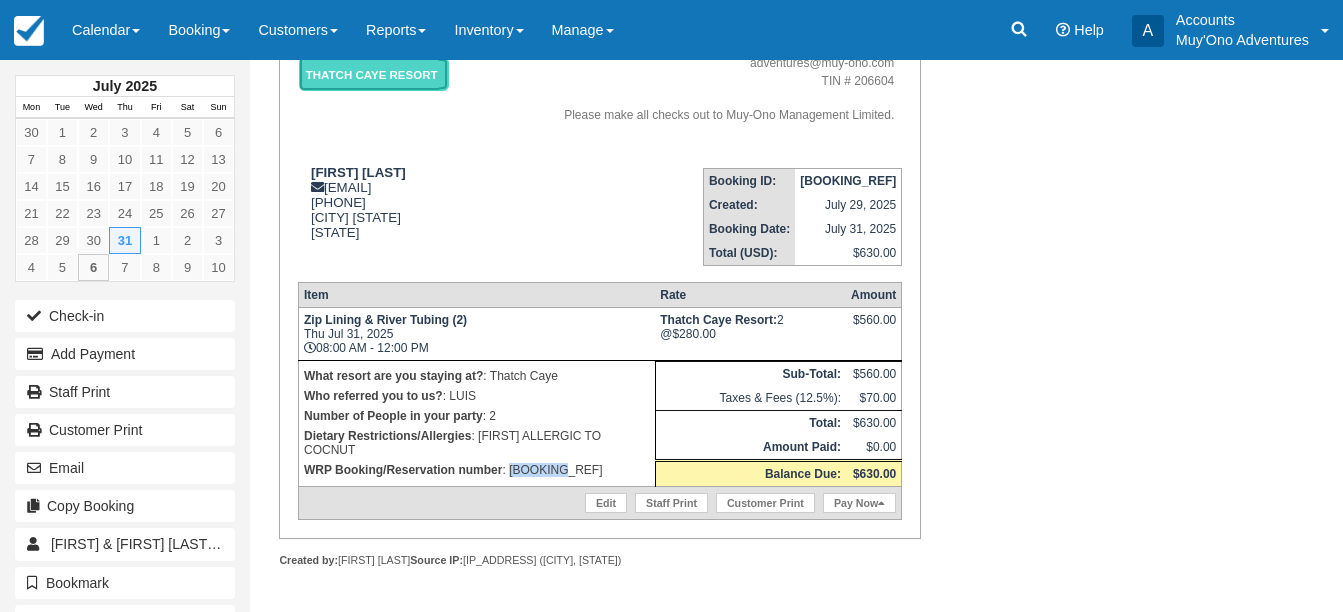 click on "Thatch Caye Resort" at bounding box center [374, 74] 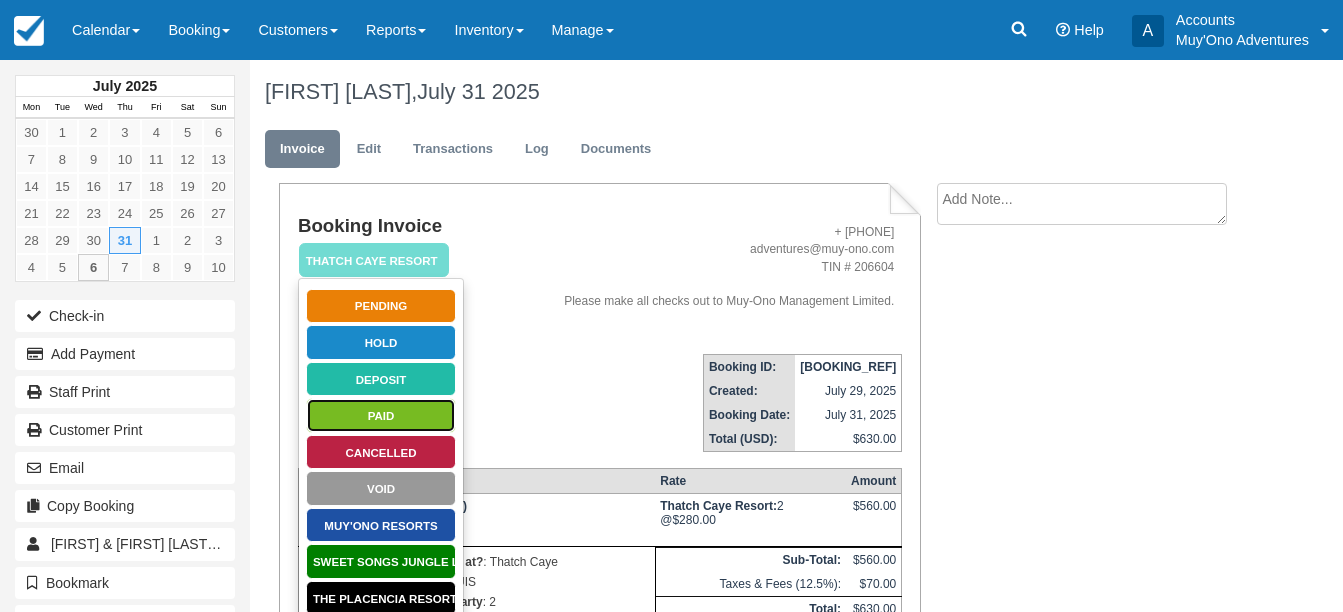 click on "Paid" at bounding box center [381, 415] 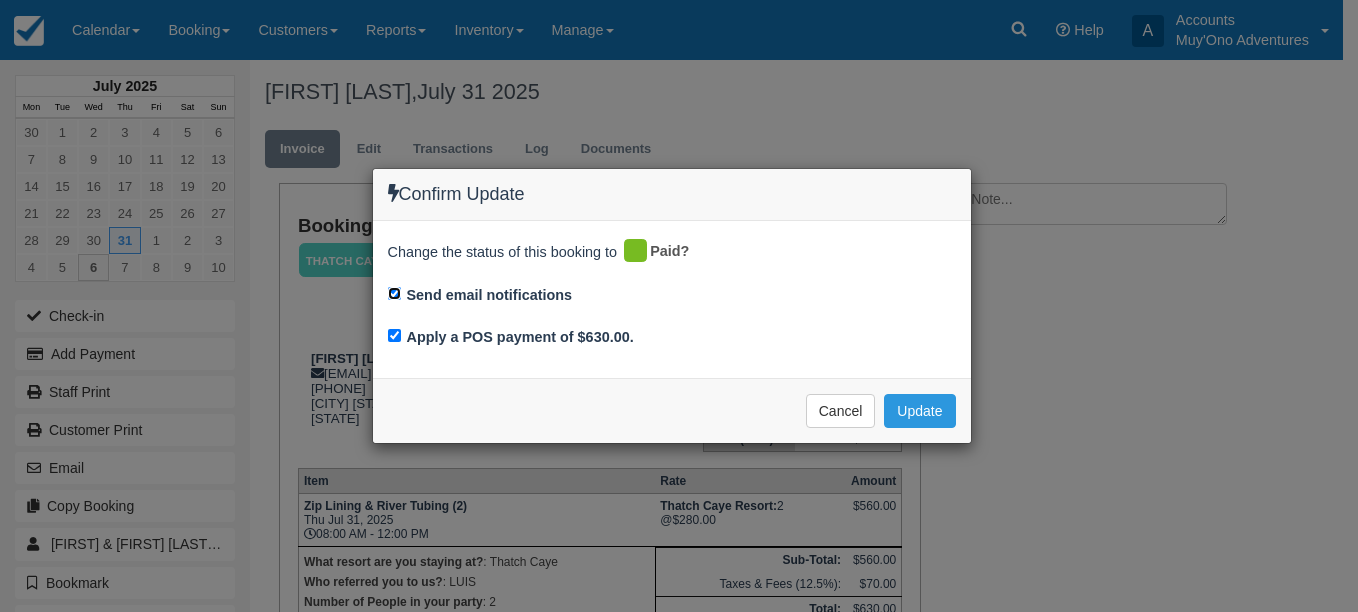 click on "Send email notifications" at bounding box center (394, 293) 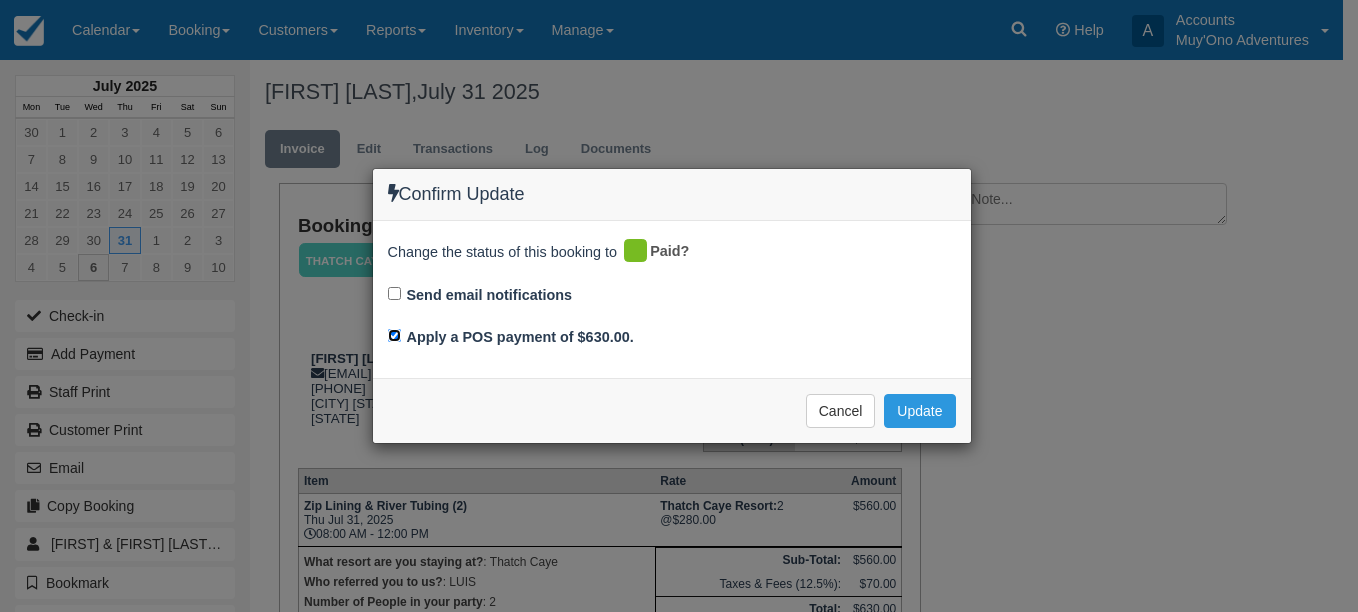 click on "Apply a POS payment of $630.00." at bounding box center [394, 335] 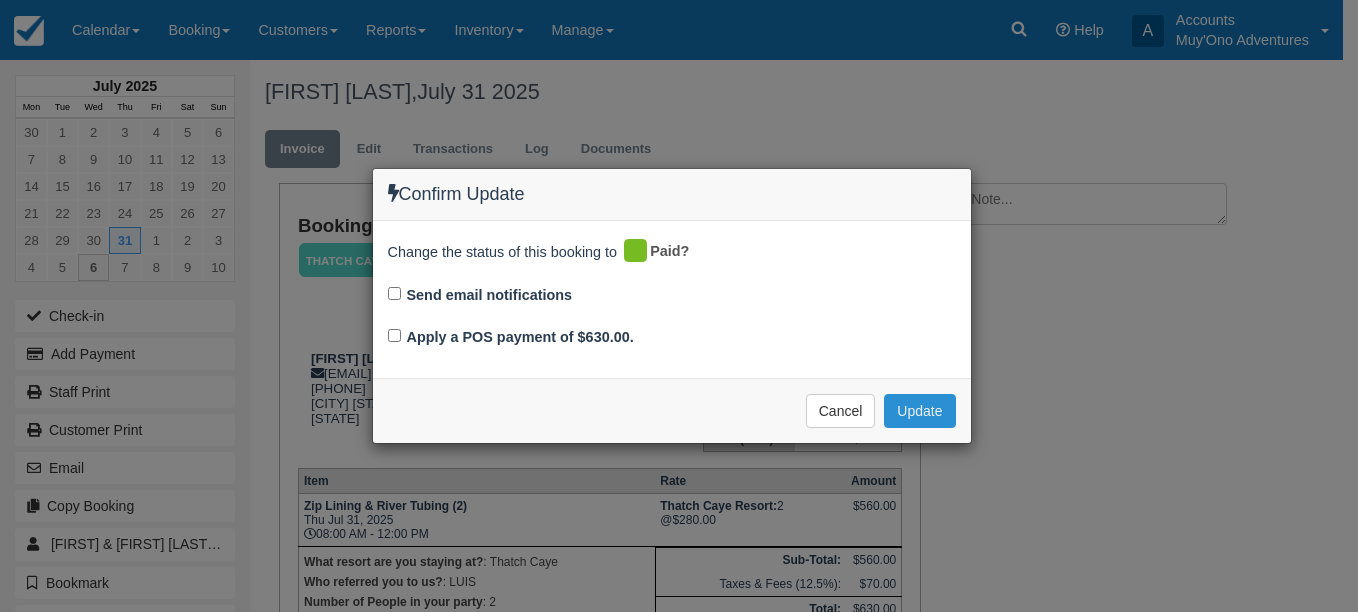 click on "Update" at bounding box center (919, 411) 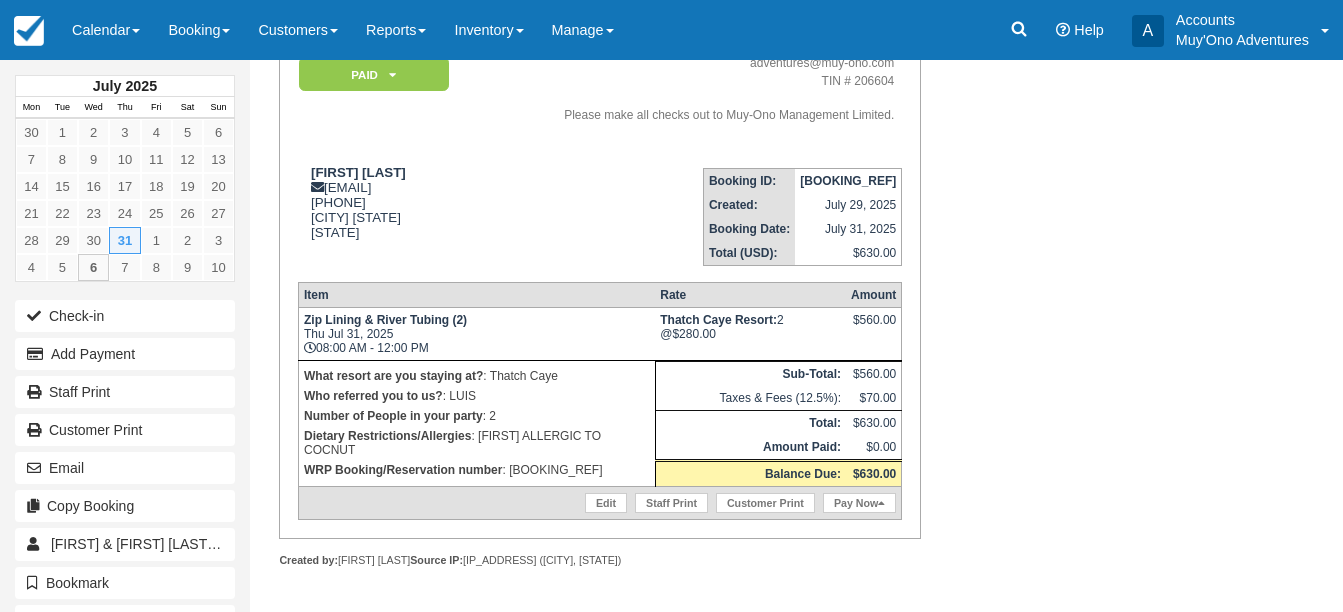 scroll, scrollTop: 0, scrollLeft: 0, axis: both 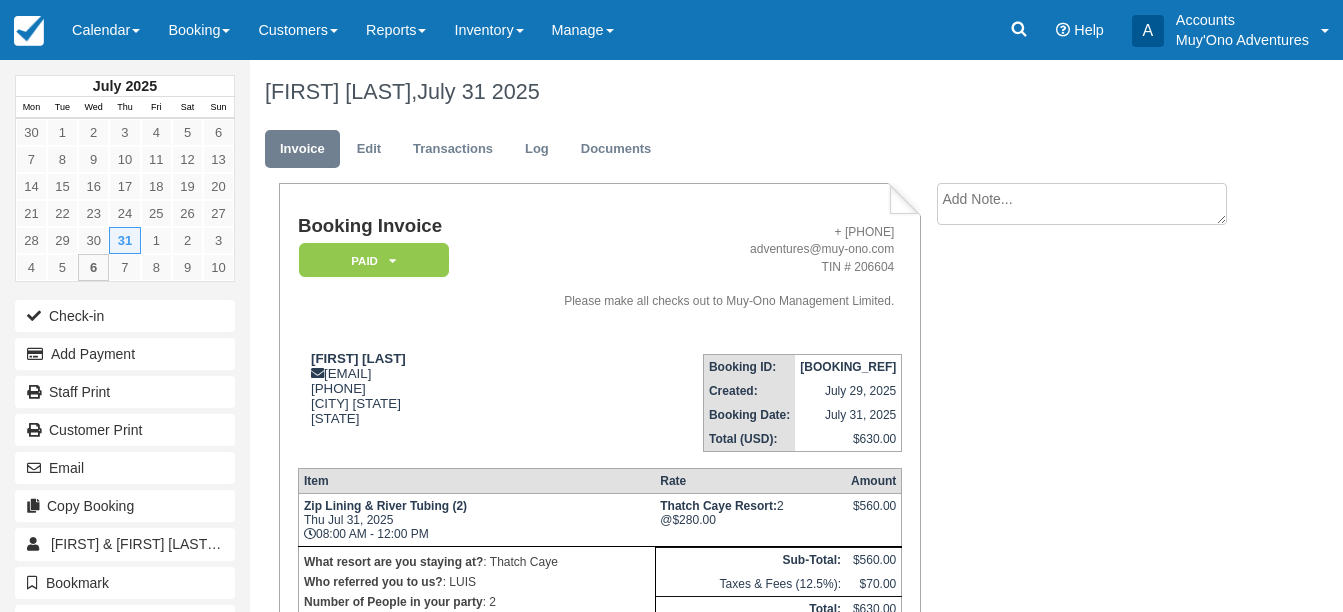 click at bounding box center [1082, 204] 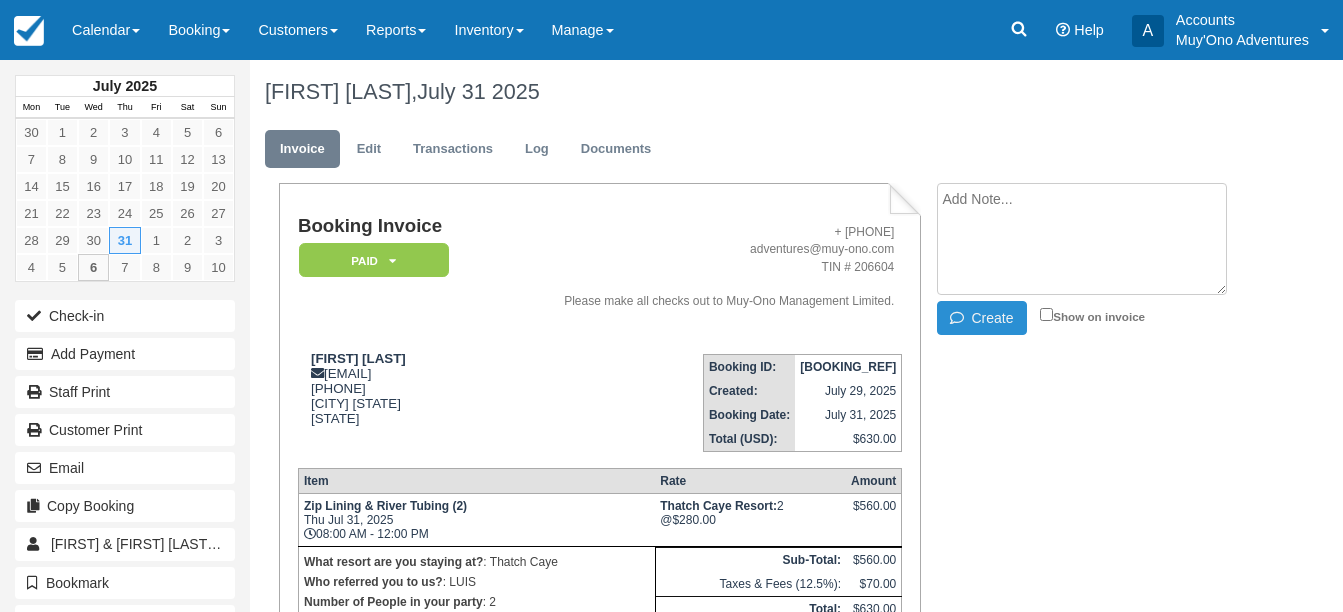 click on "Create" at bounding box center [982, 318] 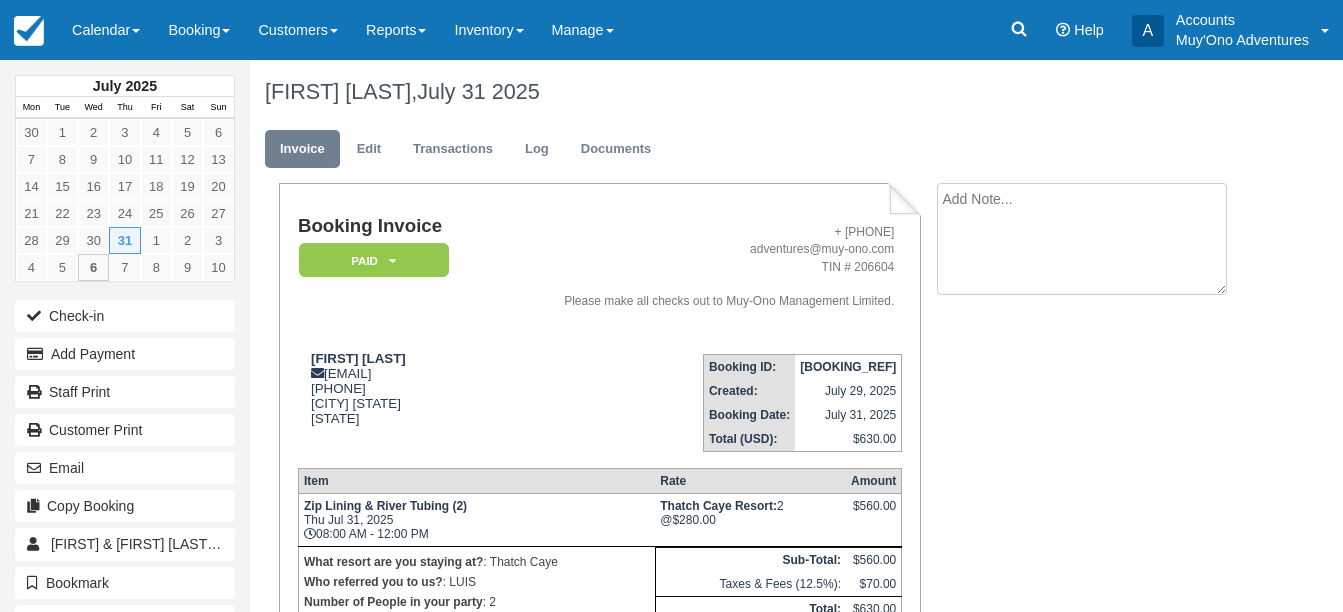 click at bounding box center (1082, 239) 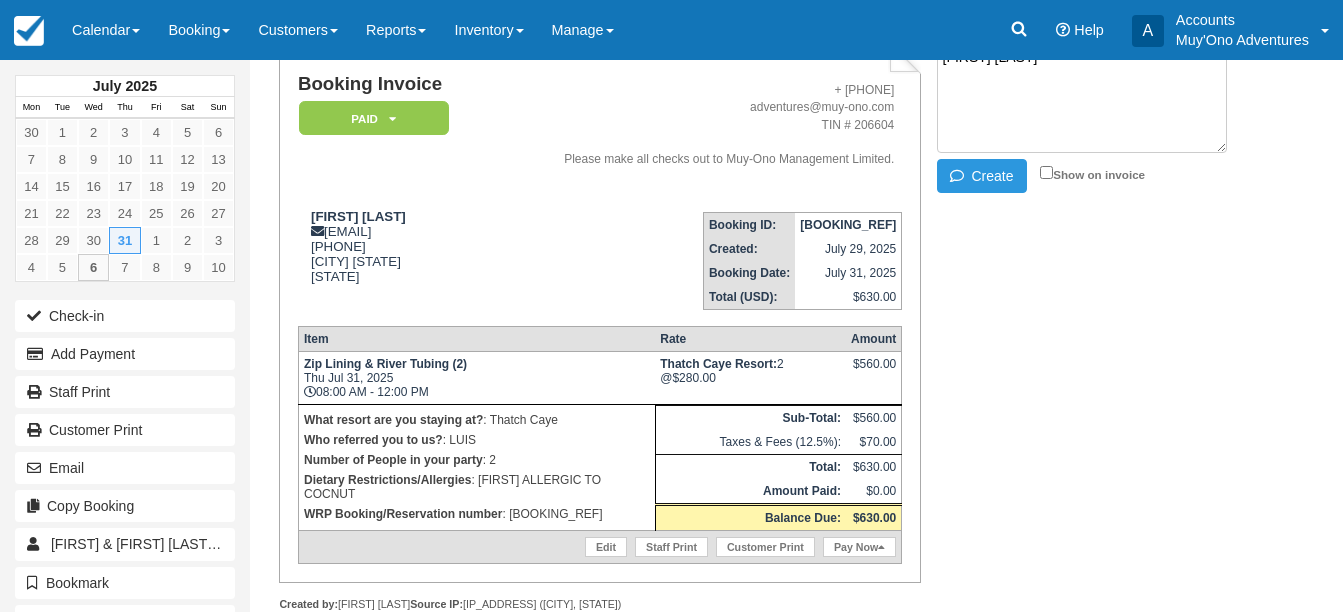 scroll, scrollTop: 186, scrollLeft: 0, axis: vertical 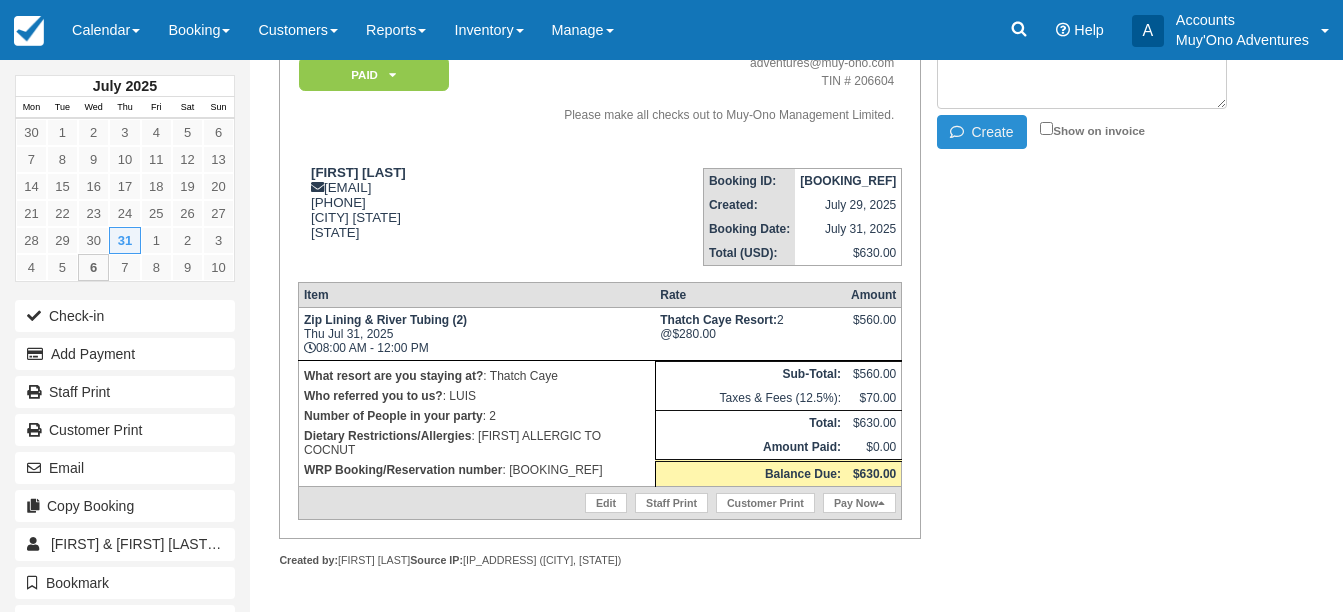 type on "Tc has been invoiced WRP#45437079" 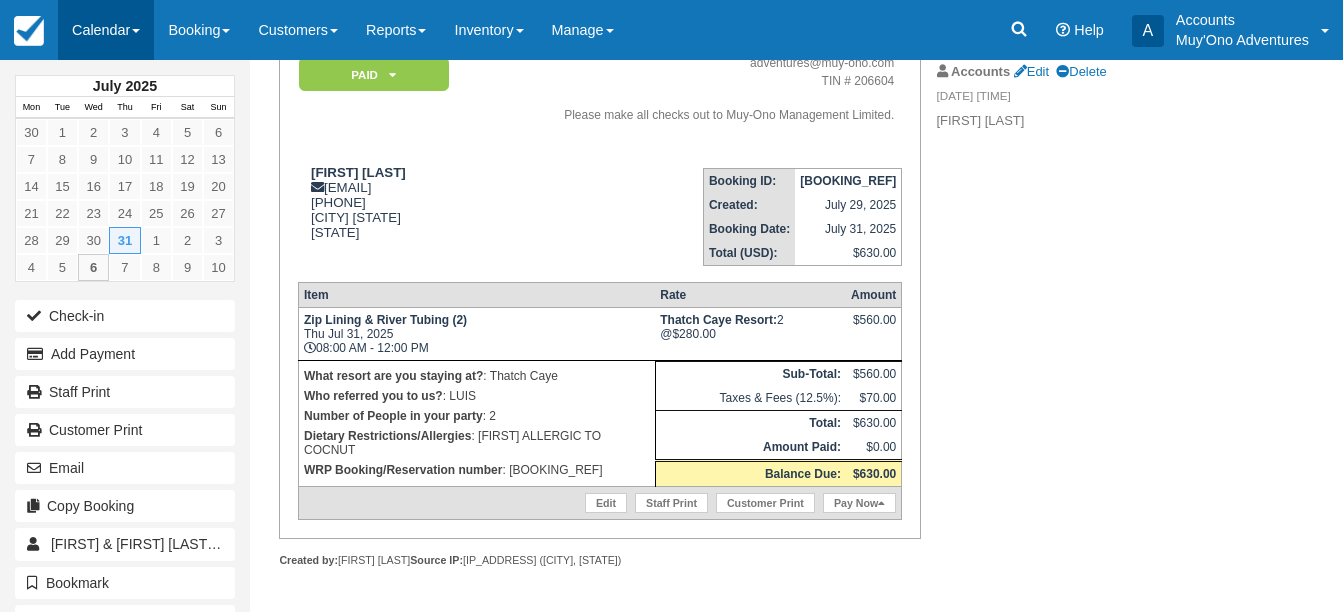 click at bounding box center [136, 31] 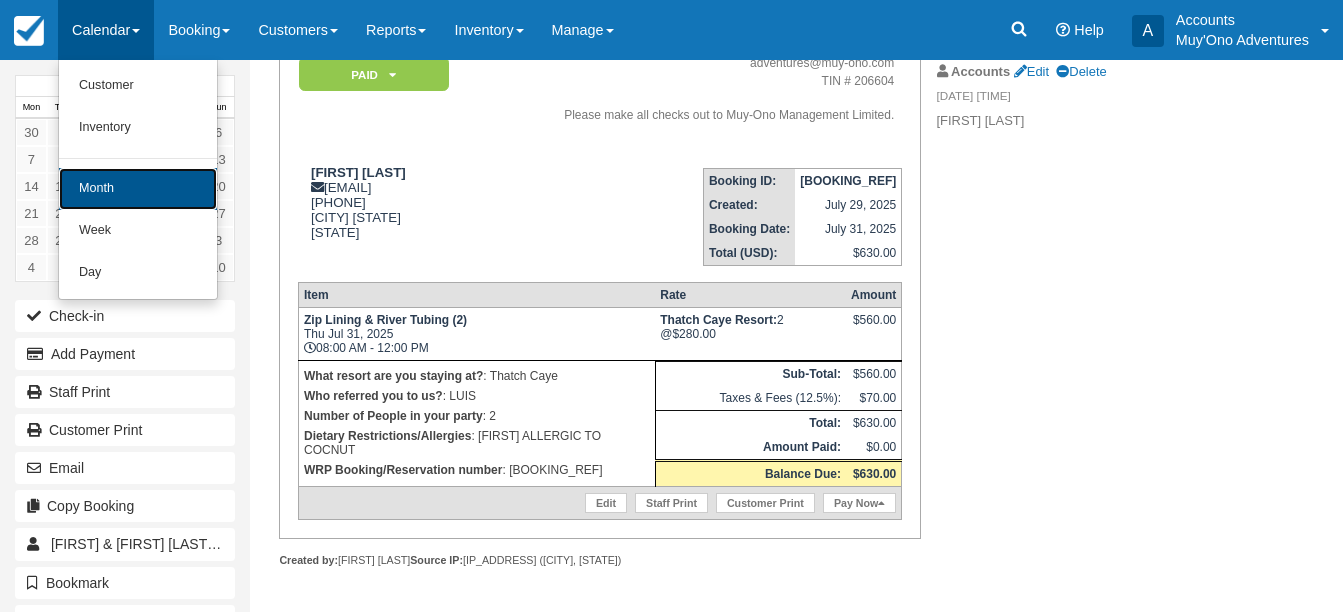 click on "Month" at bounding box center [138, 189] 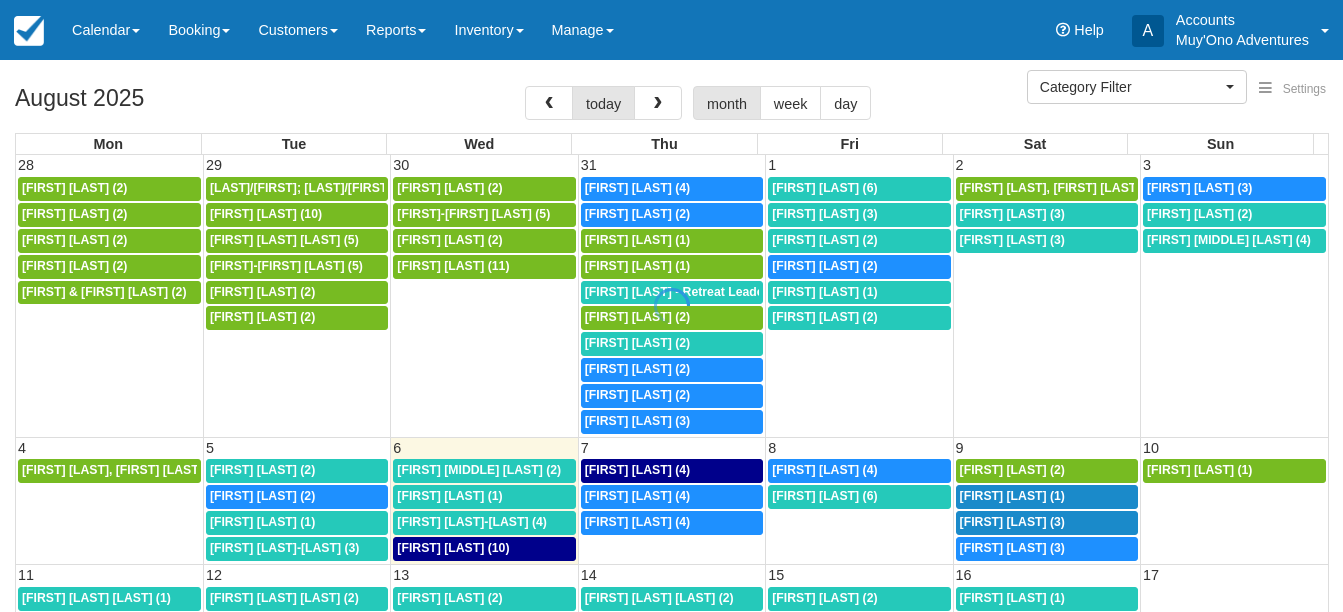select 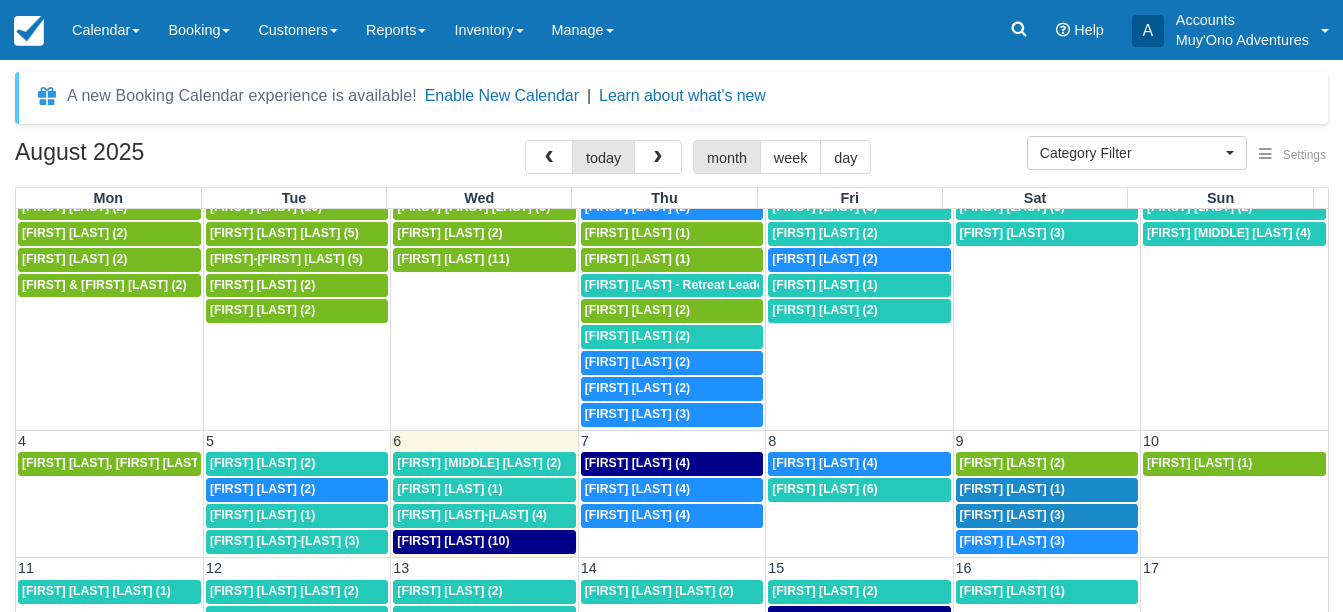 scroll, scrollTop: 0, scrollLeft: 0, axis: both 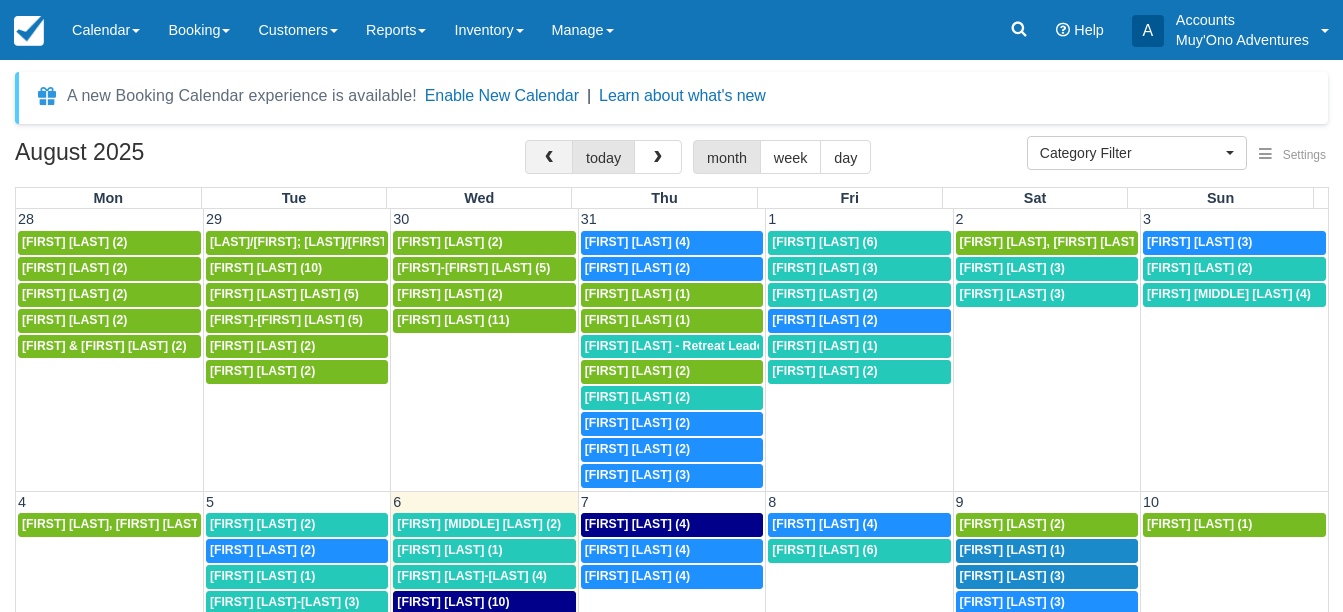 click at bounding box center [549, 157] 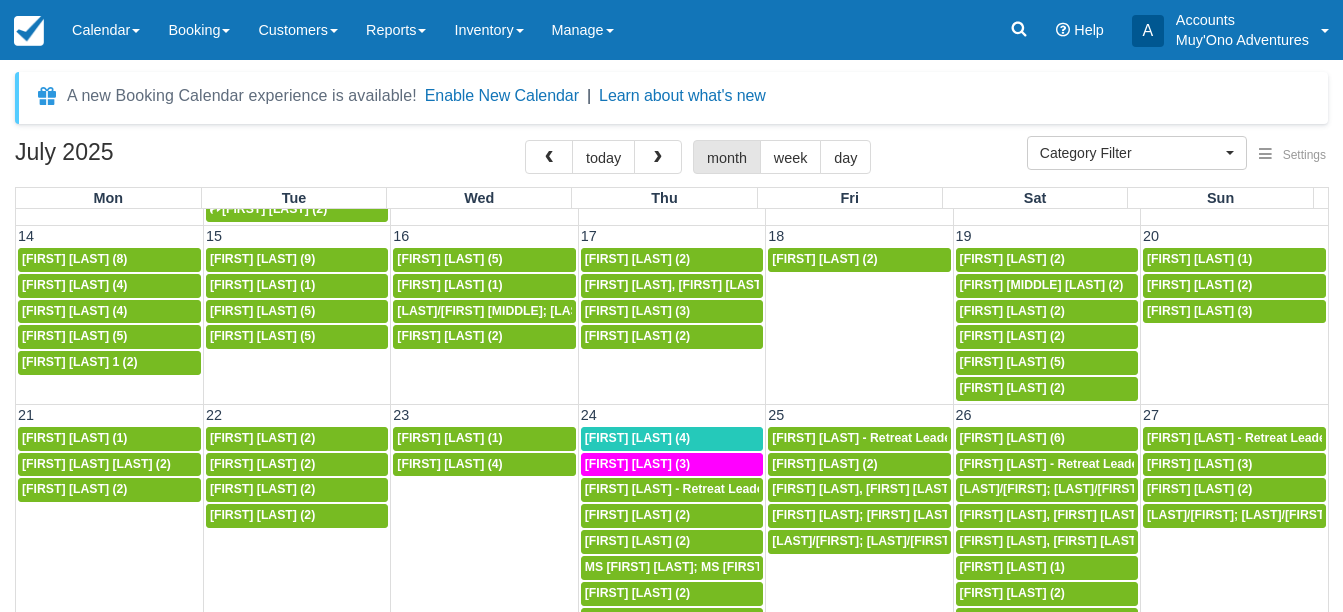 scroll, scrollTop: 748, scrollLeft: 0, axis: vertical 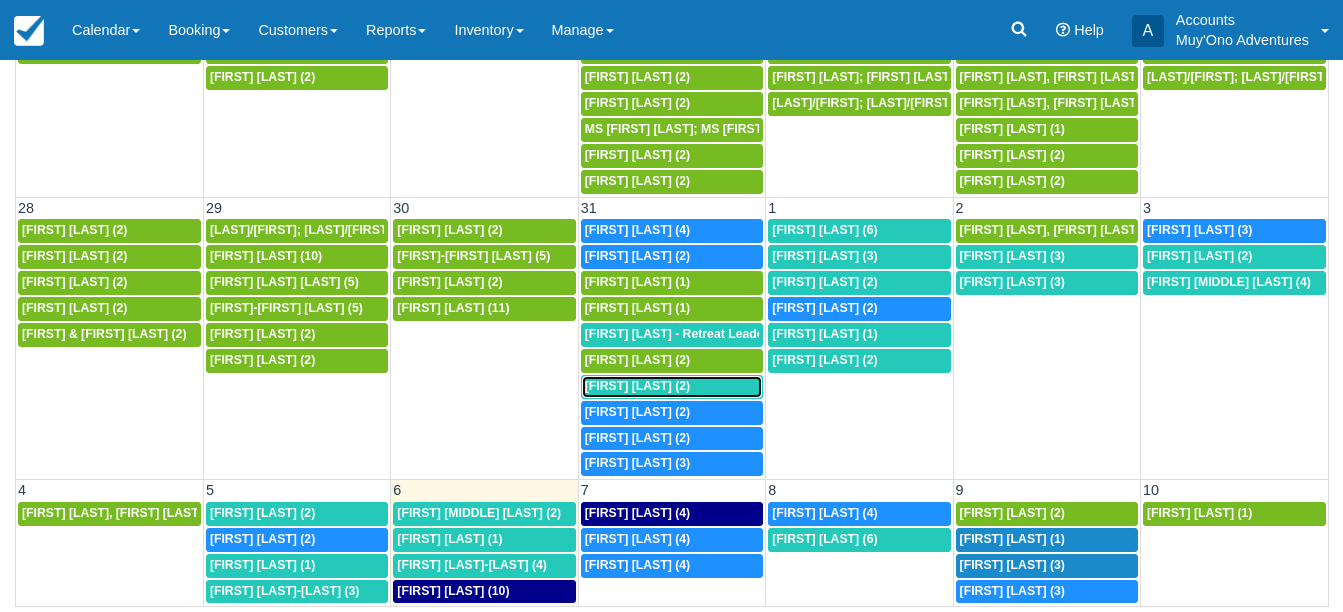 click on "[FIRST] [LAST] (2)" at bounding box center [637, 386] 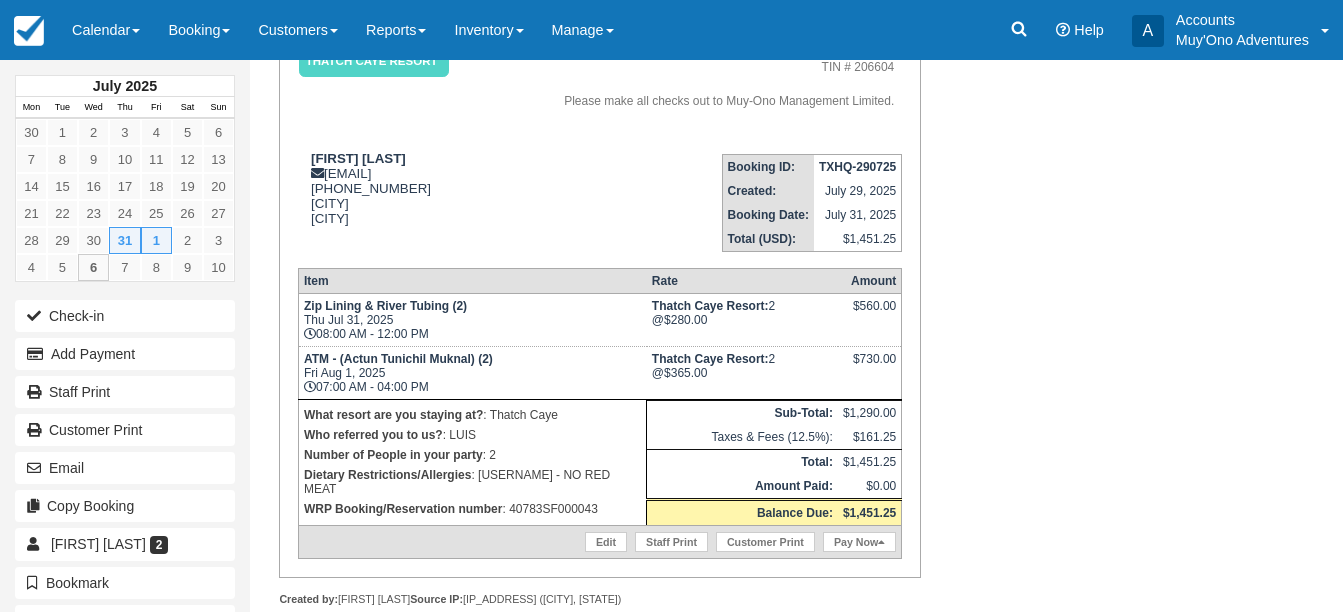 scroll, scrollTop: 239, scrollLeft: 0, axis: vertical 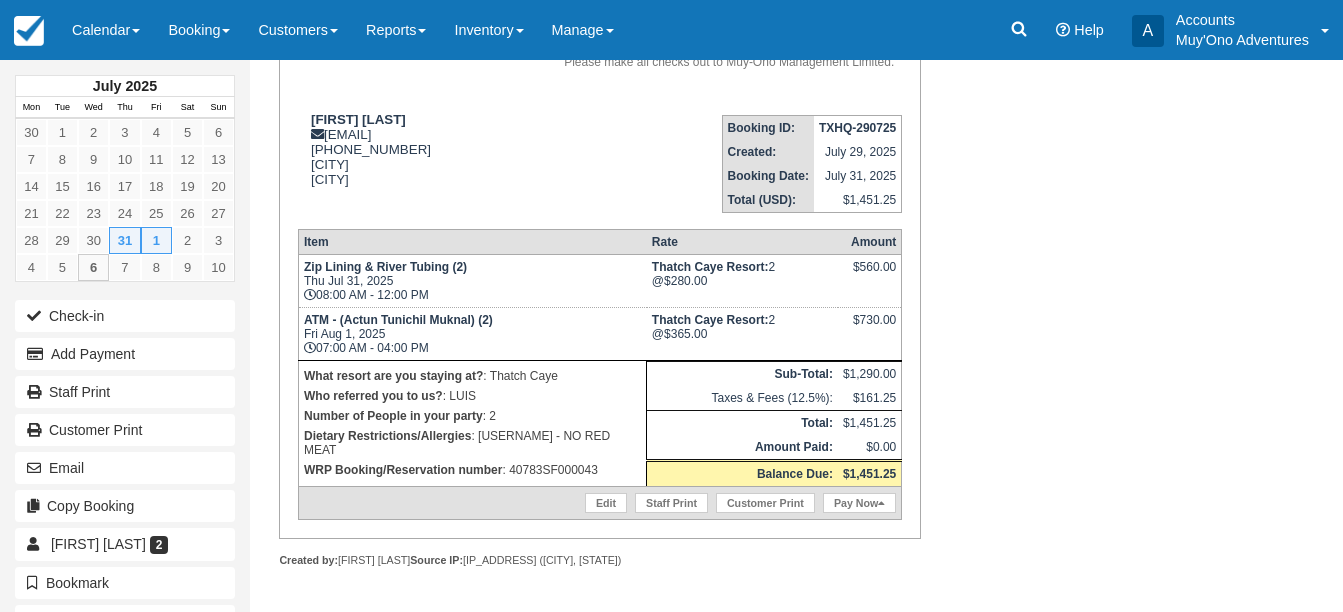click on "Booking Invoice
Thatch Caye Resort   Pending HOLD Deposit Paid Cancelled Void Muy'Ono Resorts Sweet Songs Jungle L The Placencia Resort Hopkins Bay Resort Royal Belize Discovery Belize Brisa Oceano Resort Other Quote External Company AGENT Watermark
+ 501-670-6958
adventures@muy-ono.com
TIN # 206604
Please make all checks out to Muy-Ono Management Limited.
Michelle Hilliard  hotel_ops@pleasant.net 8324570098 MISSOURI CITY MISSOURI CITY
View on Google Maps
Booking ID:
TXHQ-290725
Created:
July 29, 2025
Booking Date:
July 31, 2025
Total (USD):
$1,451.25
Item" at bounding box center (753, 277) 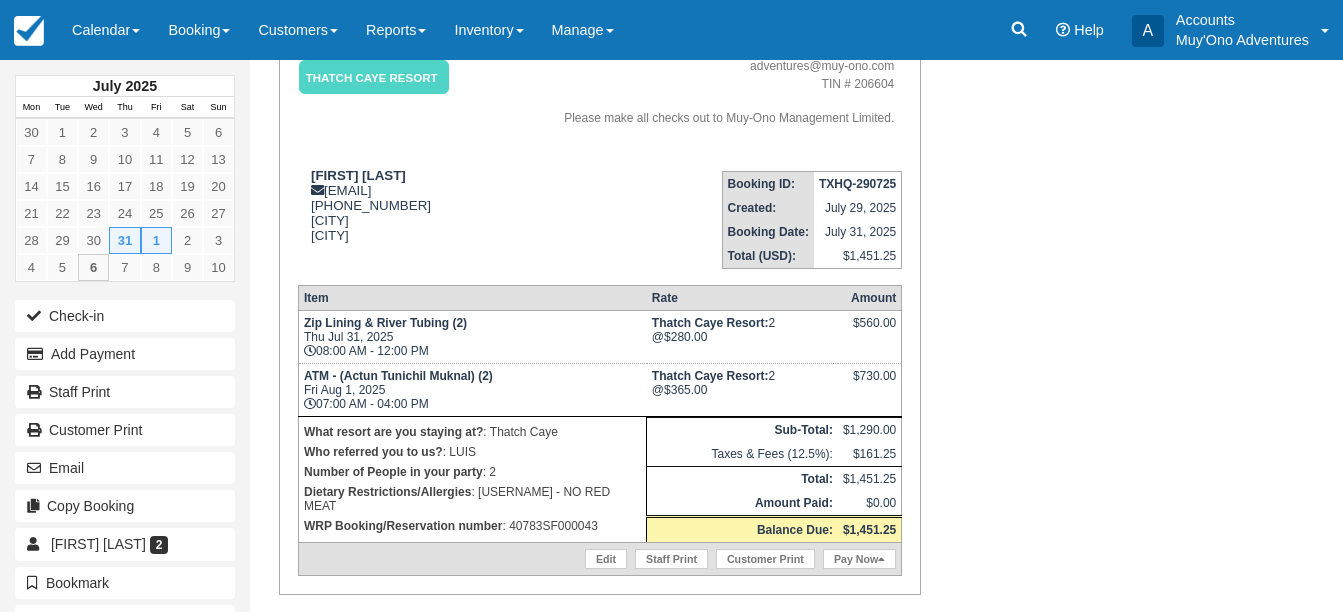 scroll, scrollTop: 139, scrollLeft: 0, axis: vertical 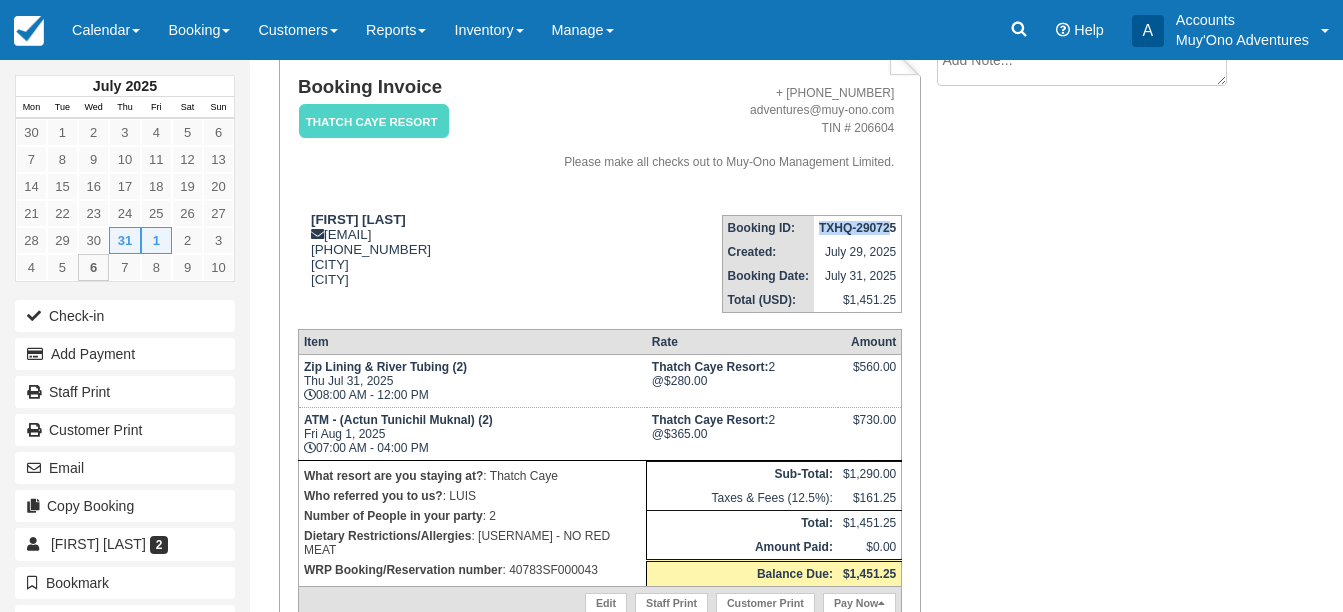 drag, startPoint x: 820, startPoint y: 228, endPoint x: 891, endPoint y: 227, distance: 71.00704 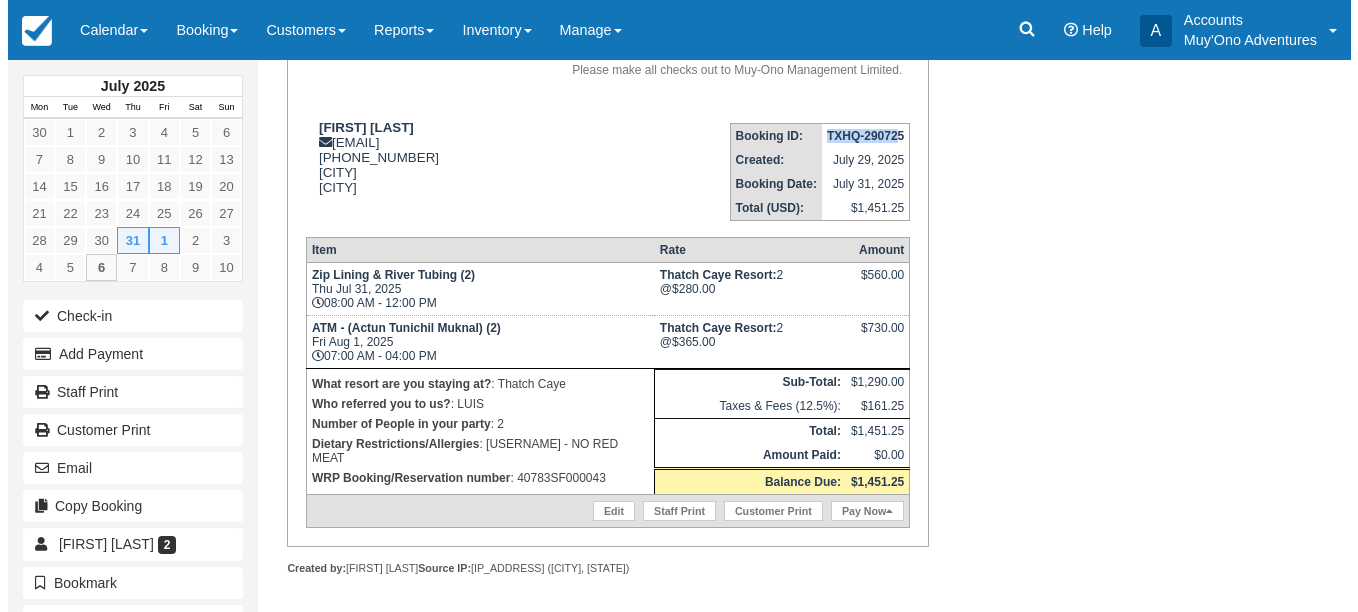 scroll, scrollTop: 239, scrollLeft: 0, axis: vertical 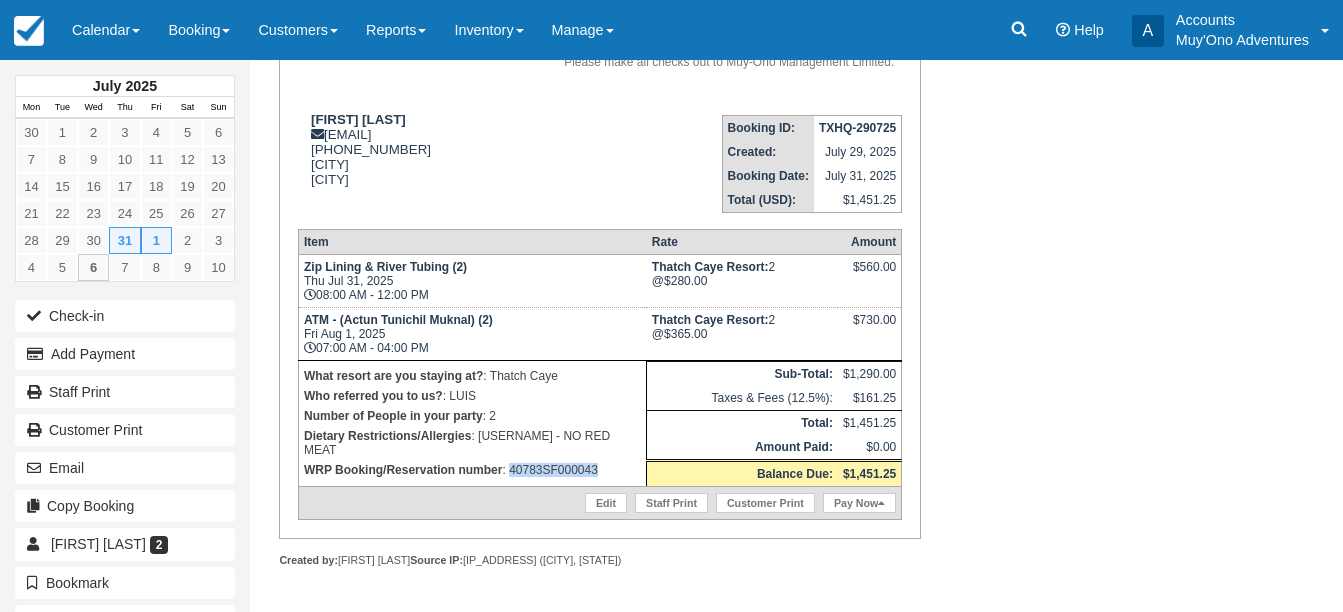 drag, startPoint x: 511, startPoint y: 457, endPoint x: 599, endPoint y: 455, distance: 88.02273 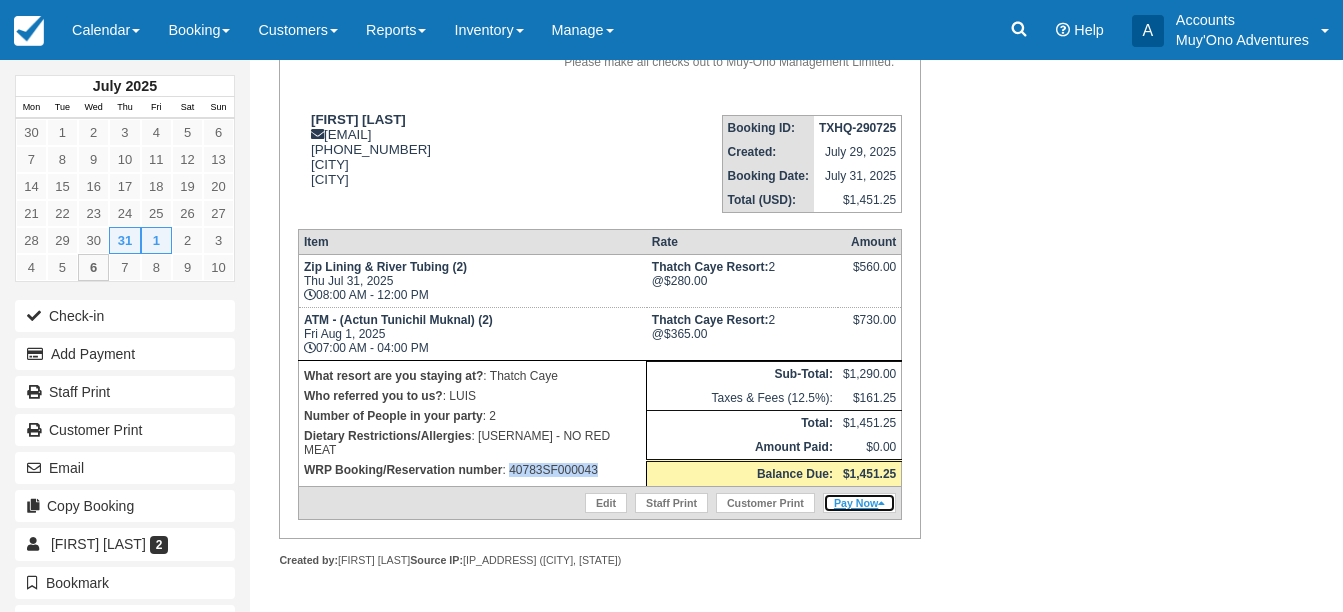 click on "Pay Now" at bounding box center (859, 503) 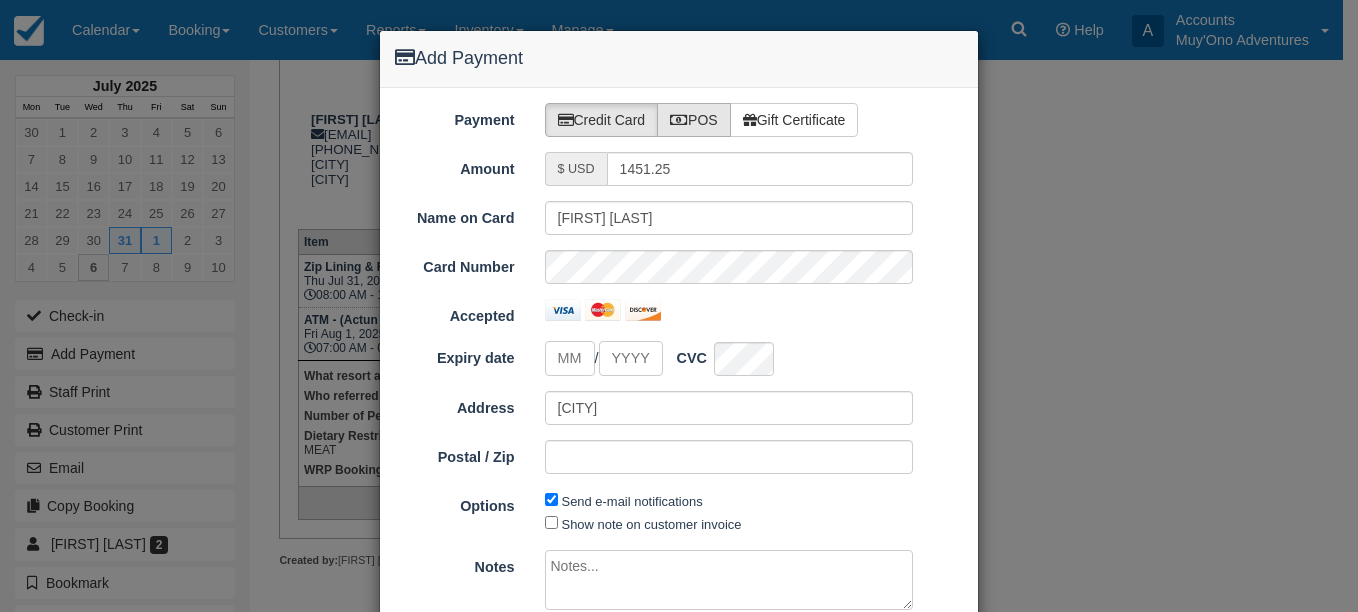click on "POS" at bounding box center [694, 120] 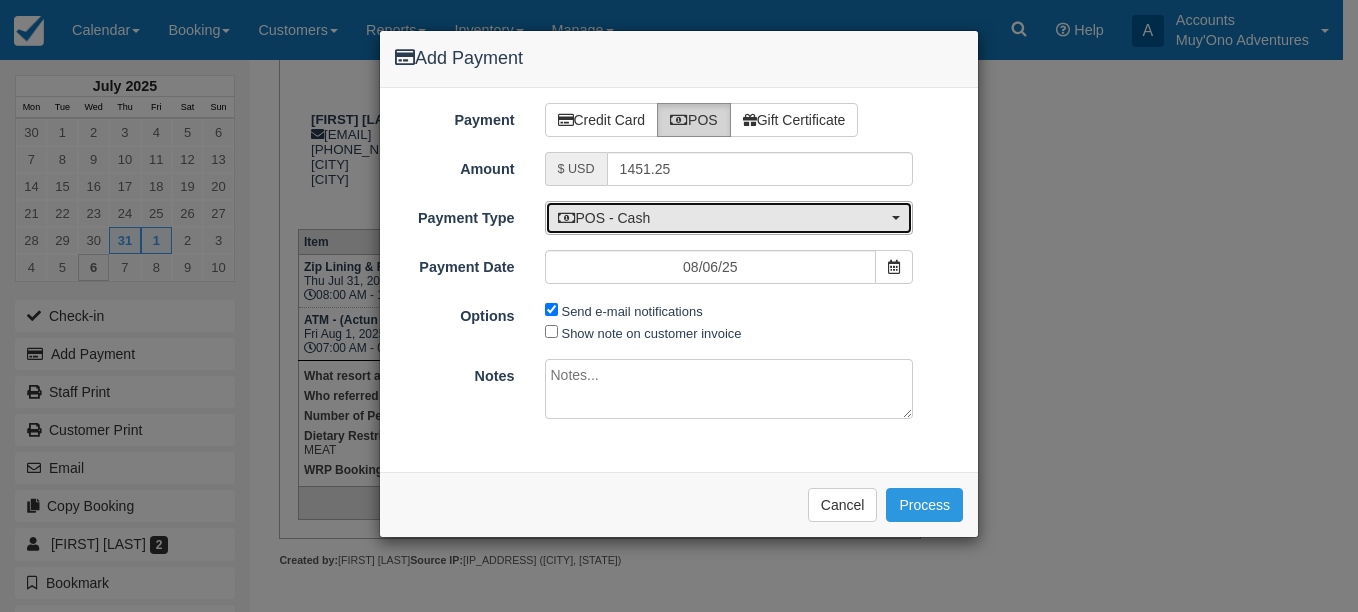 click on "POS - Cash" at bounding box center (729, 218) 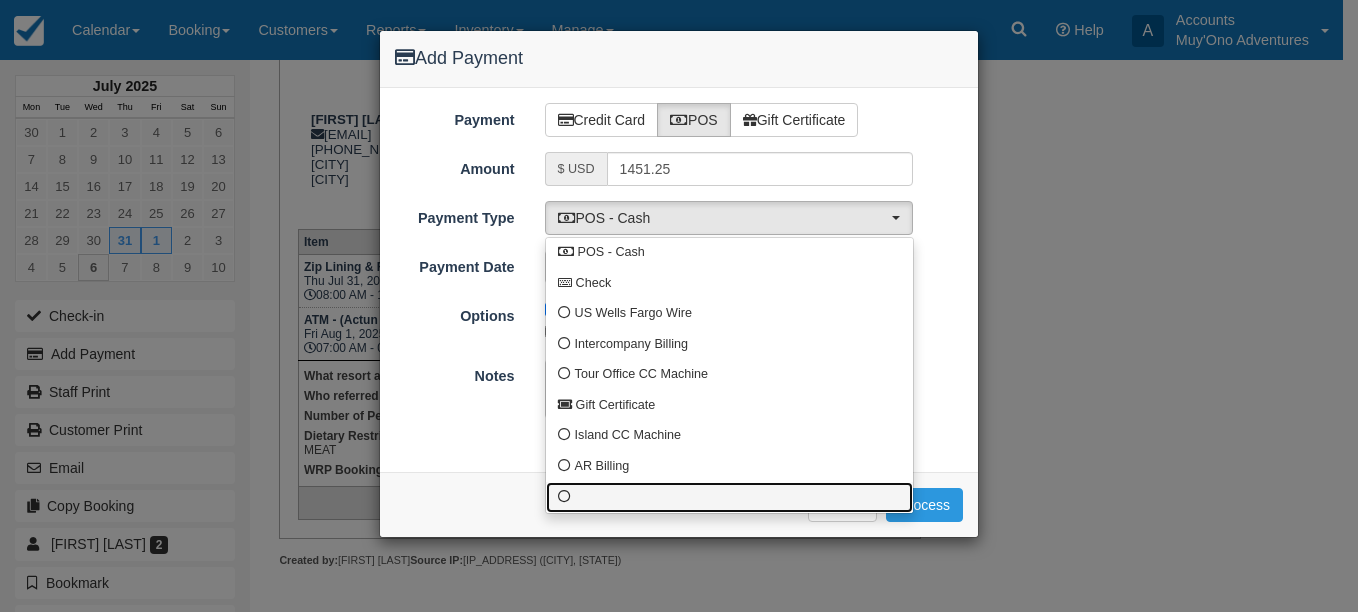 click at bounding box center (564, 497) 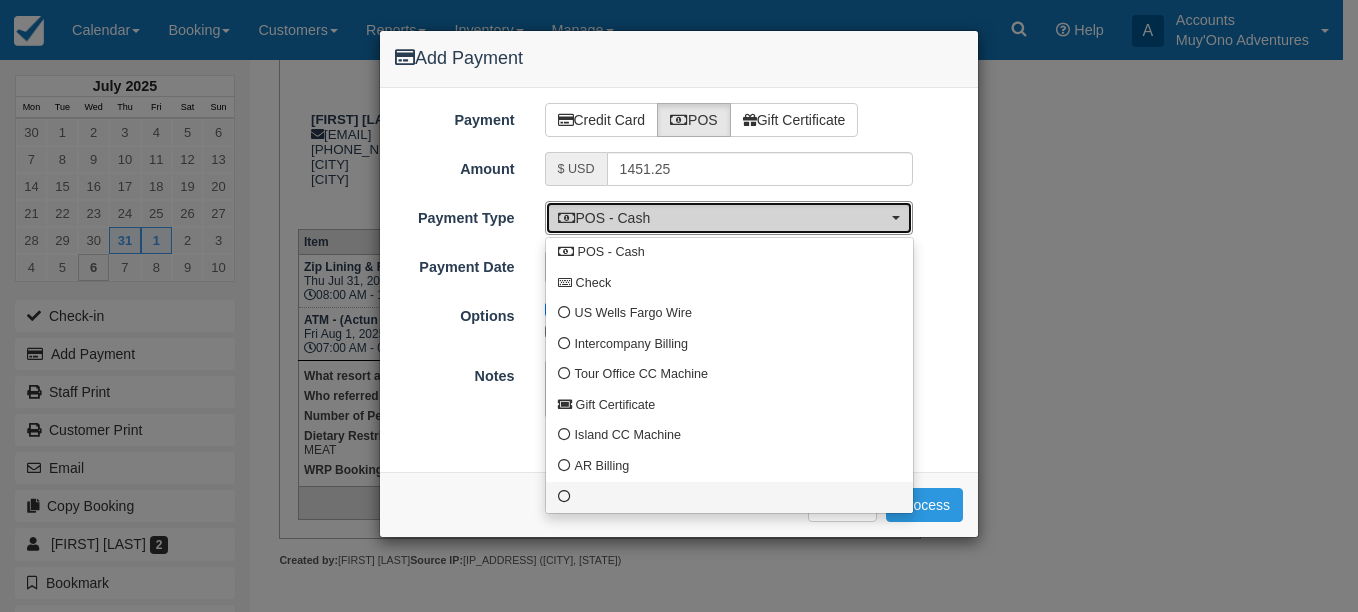 select on "custom10" 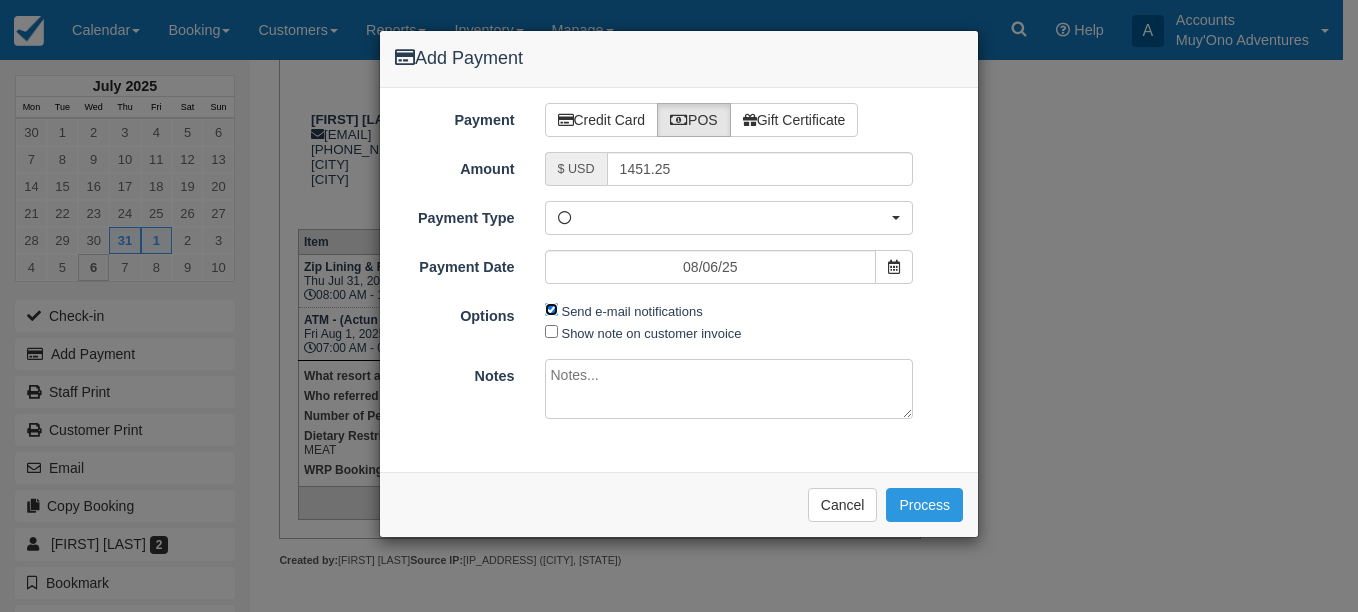 click on "Send e-mail notifications" at bounding box center [551, 309] 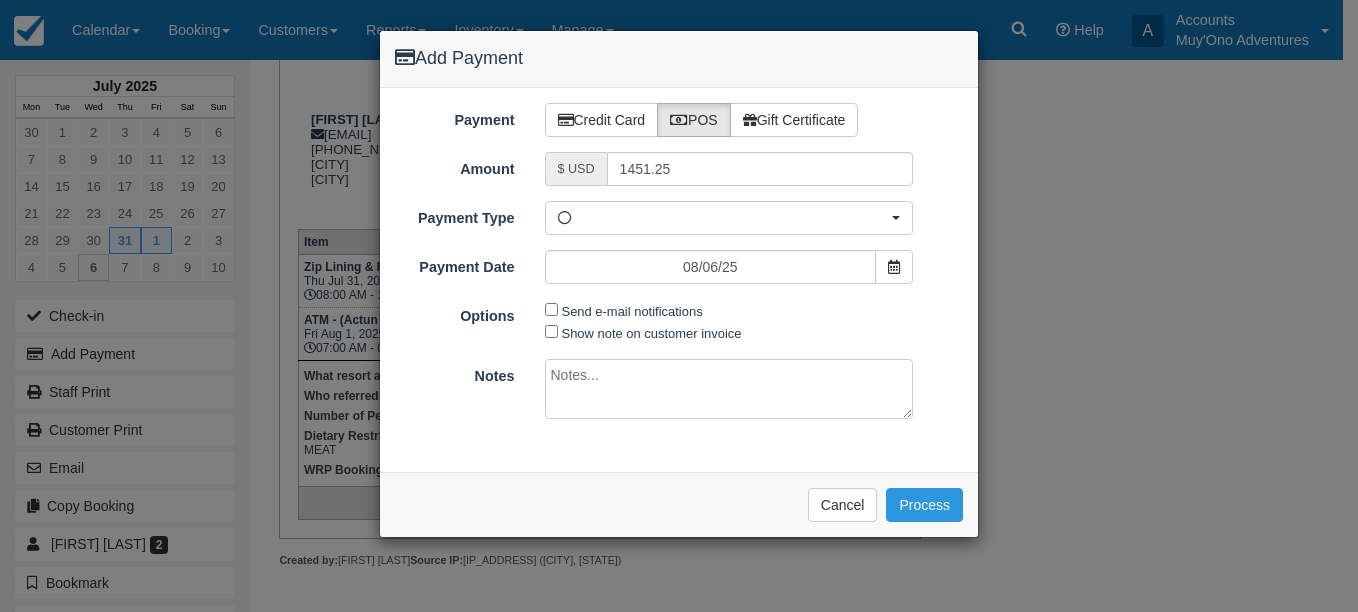 click at bounding box center (729, 389) 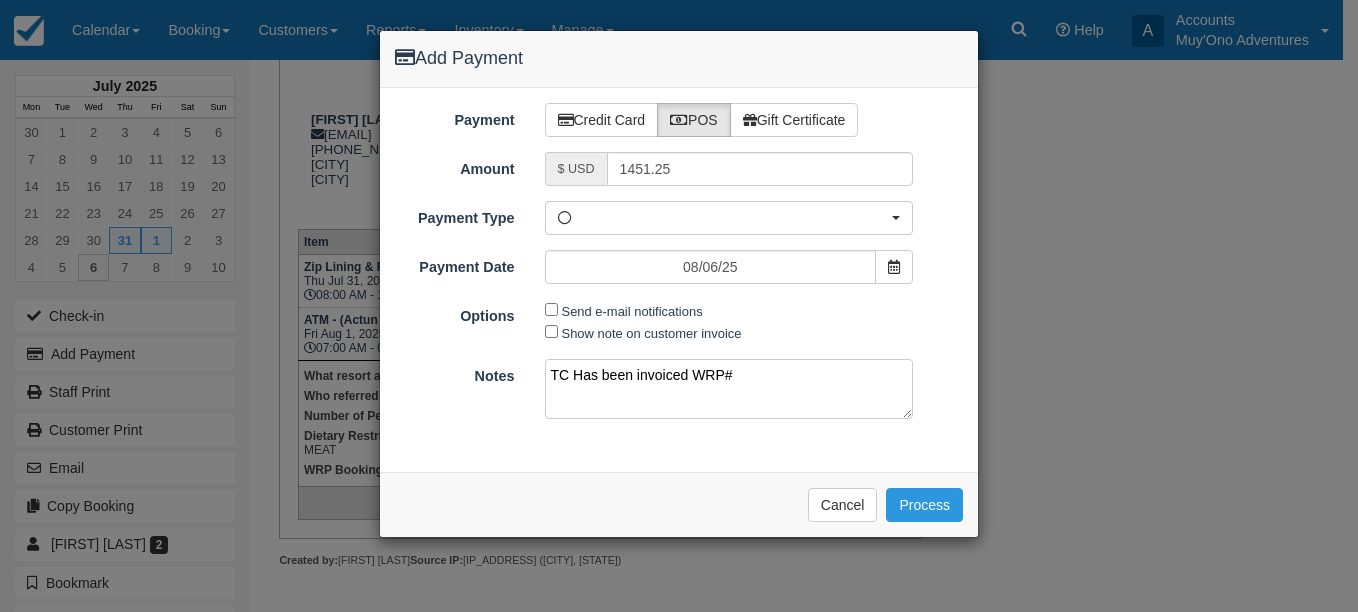 paste on "40783SF000043" 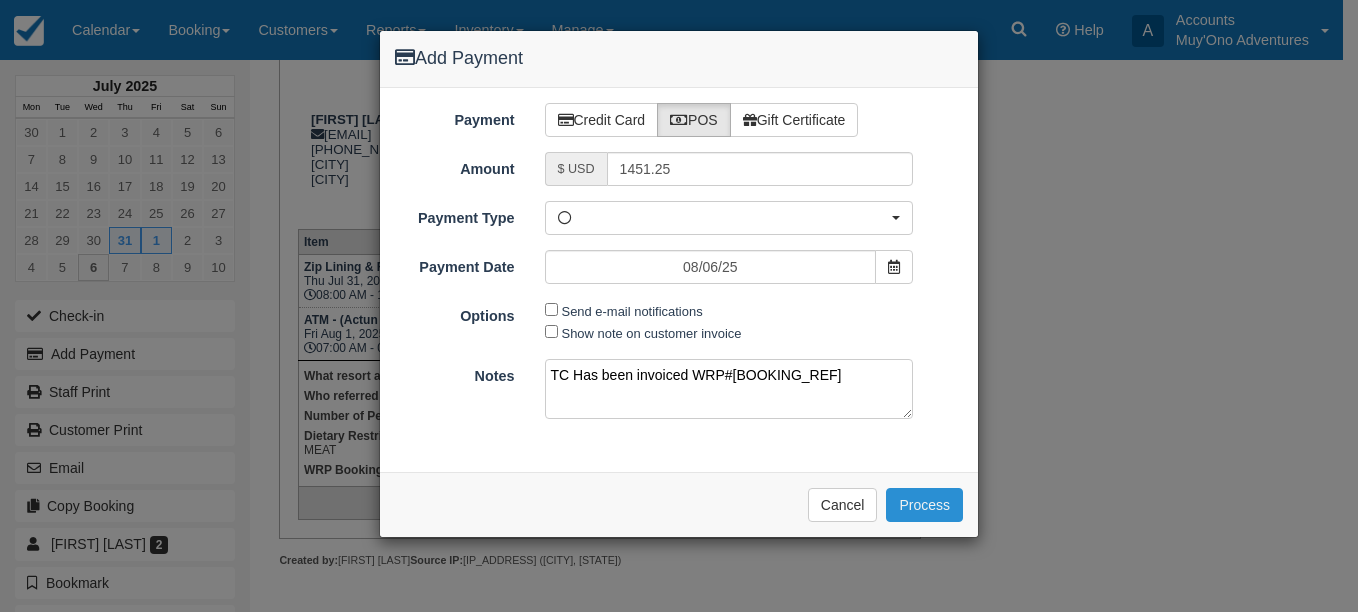 type on "TC Has been invoiced WRP#40783SF000043" 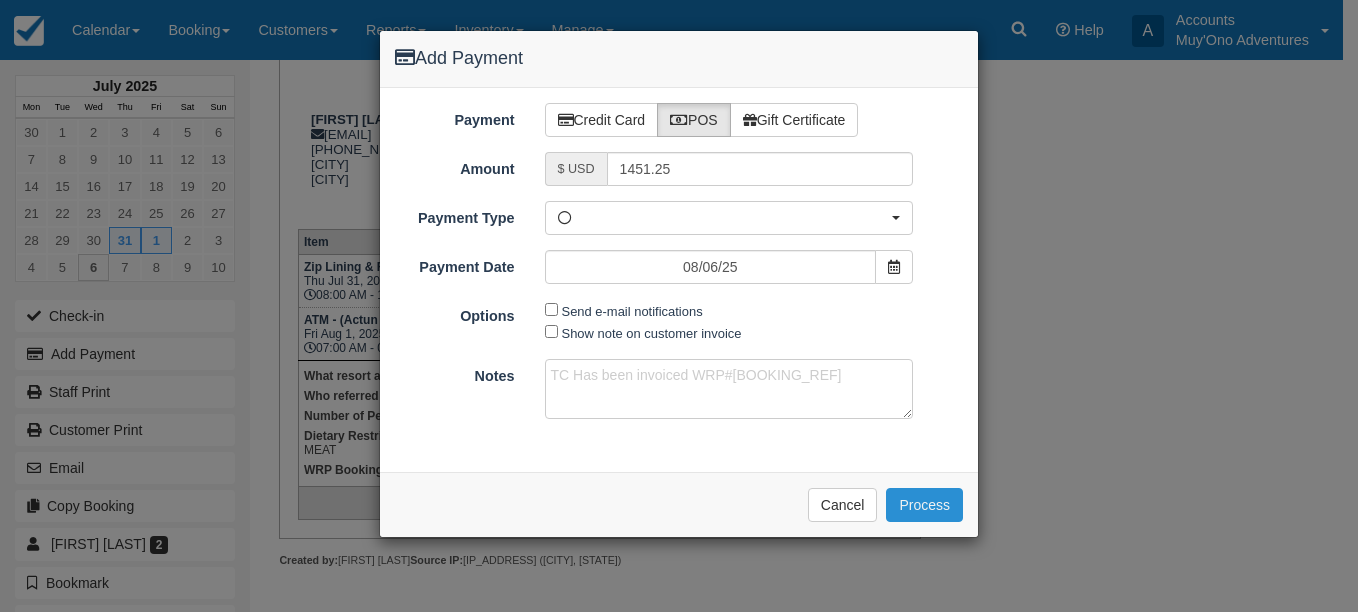 click on "Process" at bounding box center [924, 505] 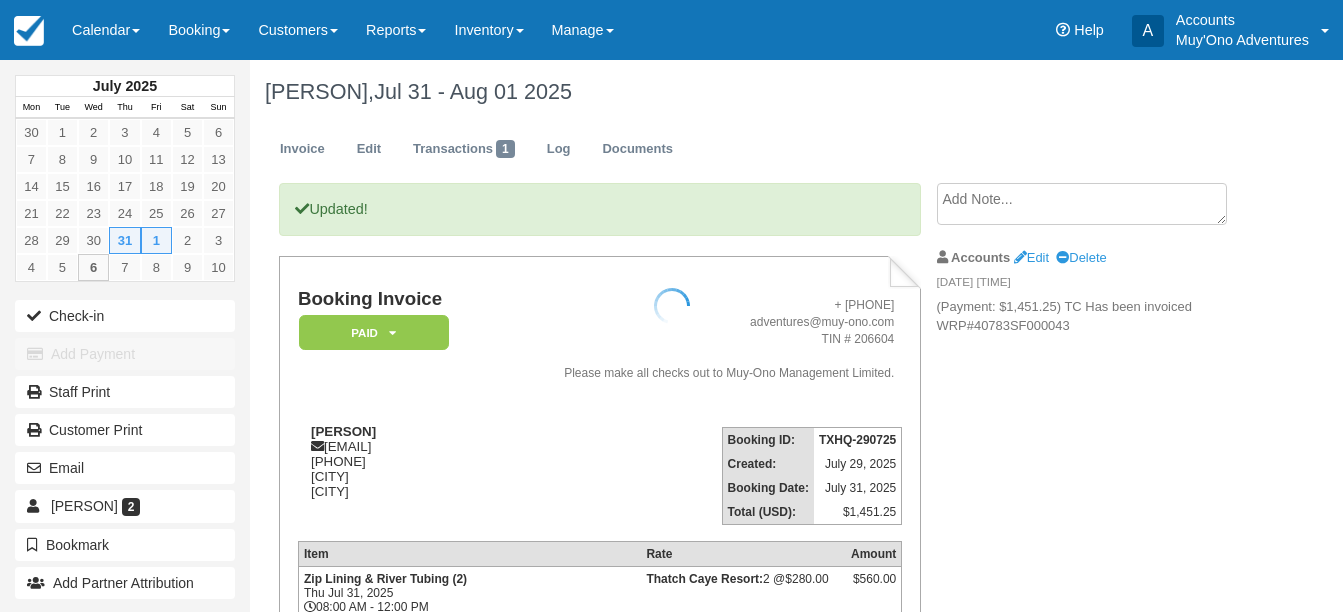 scroll, scrollTop: 0, scrollLeft: 0, axis: both 